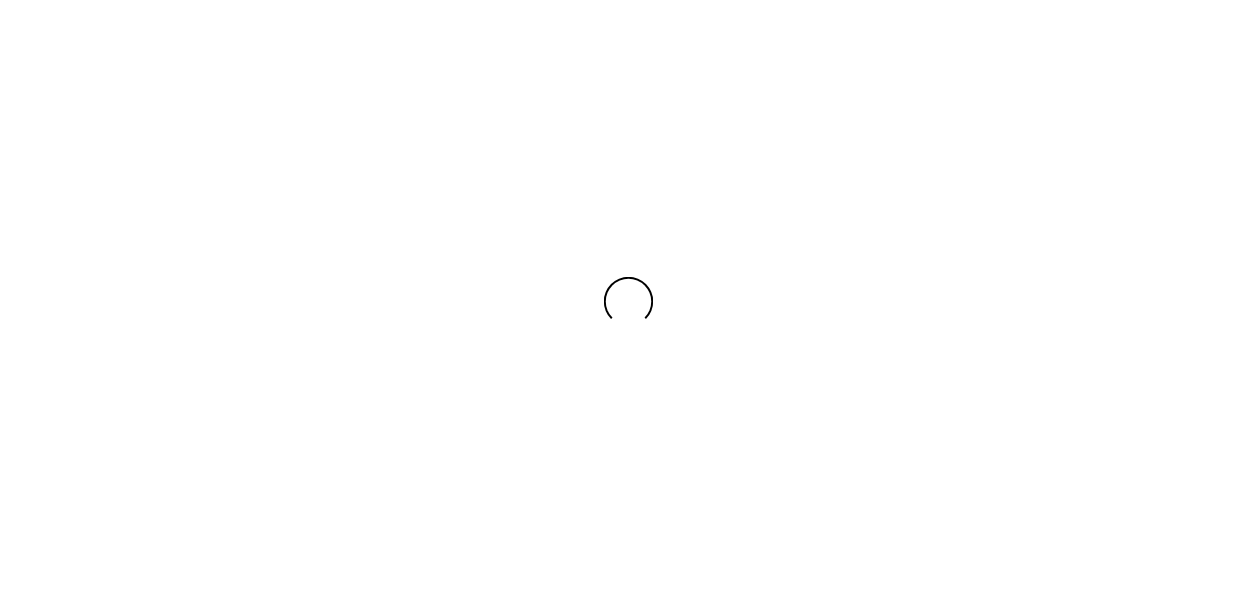 scroll, scrollTop: 0, scrollLeft: 0, axis: both 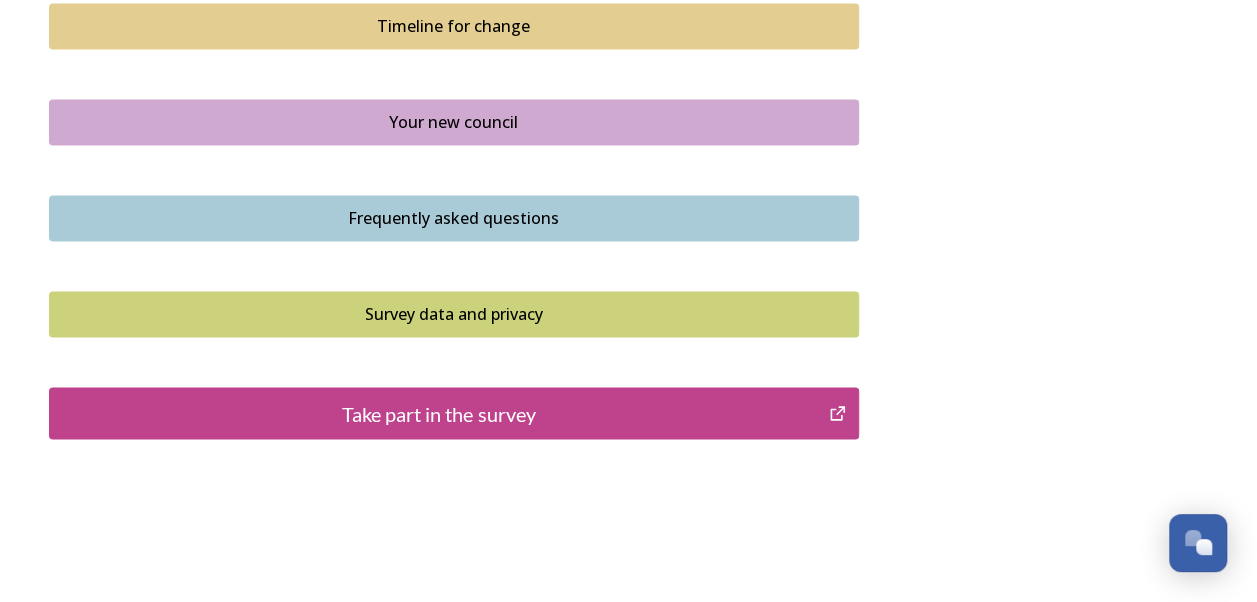 click on "Take part in the survey" at bounding box center [439, 413] 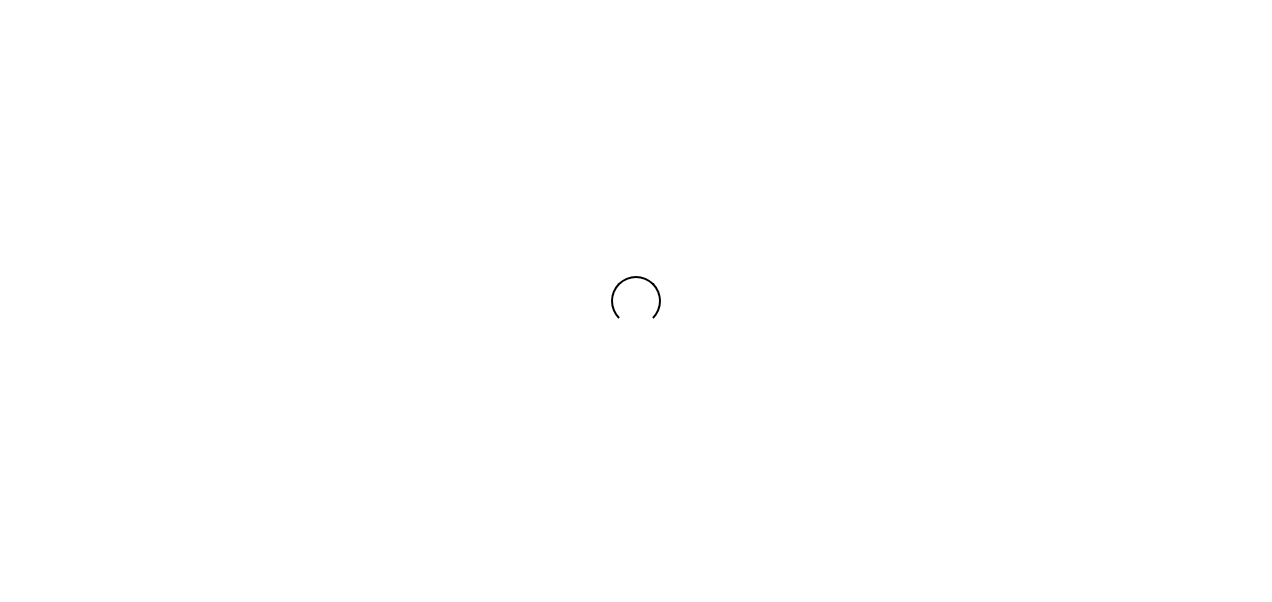 scroll, scrollTop: 0, scrollLeft: 0, axis: both 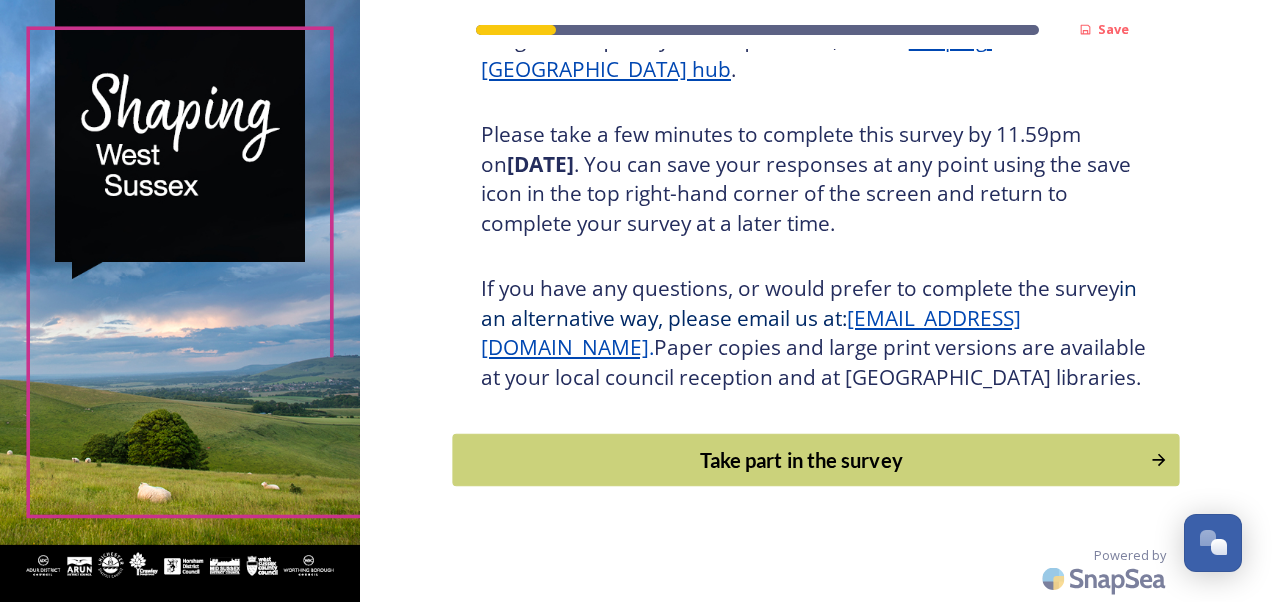 click on "Take part in the survey" at bounding box center [801, 460] 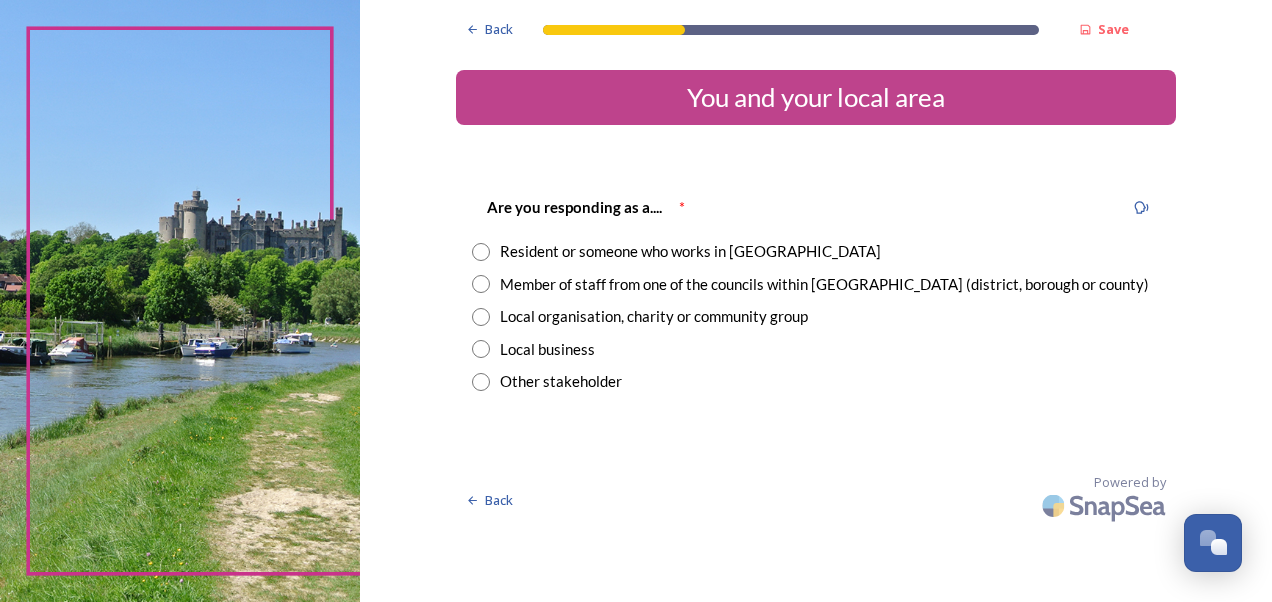 click at bounding box center [481, 252] 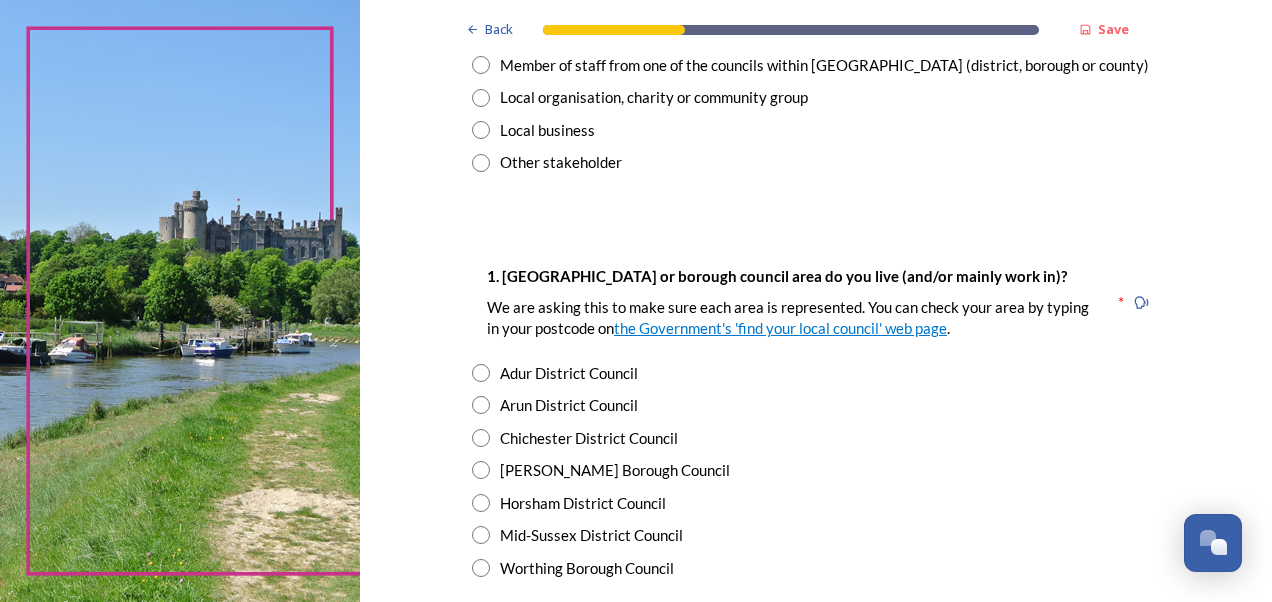 scroll, scrollTop: 240, scrollLeft: 0, axis: vertical 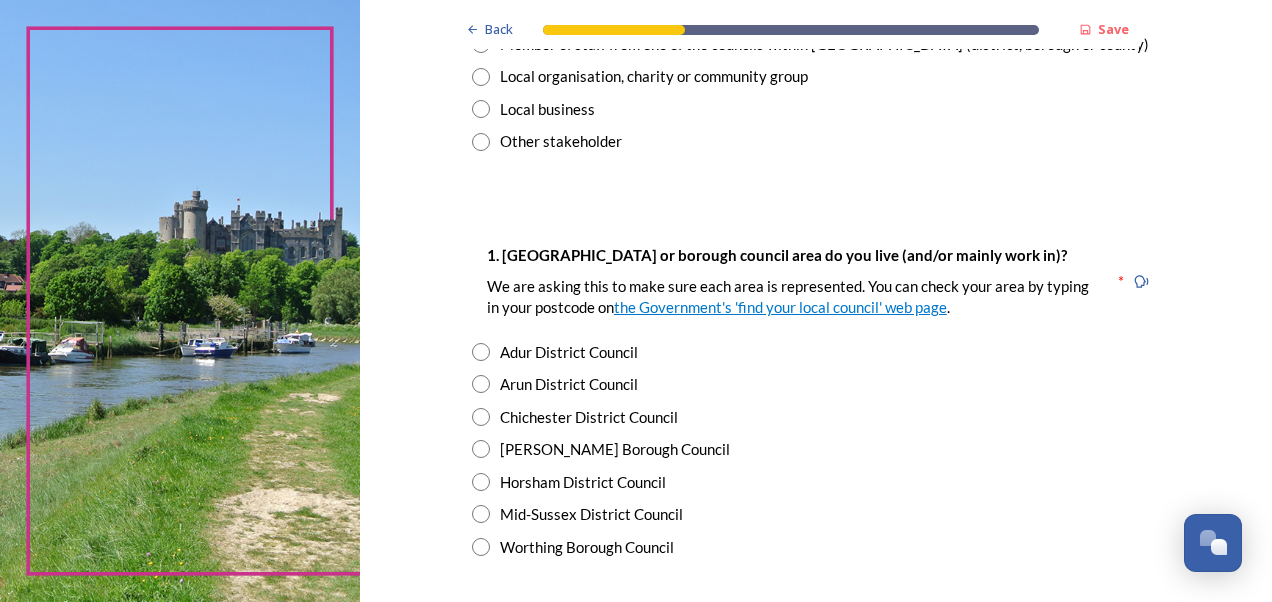 click at bounding box center (481, 417) 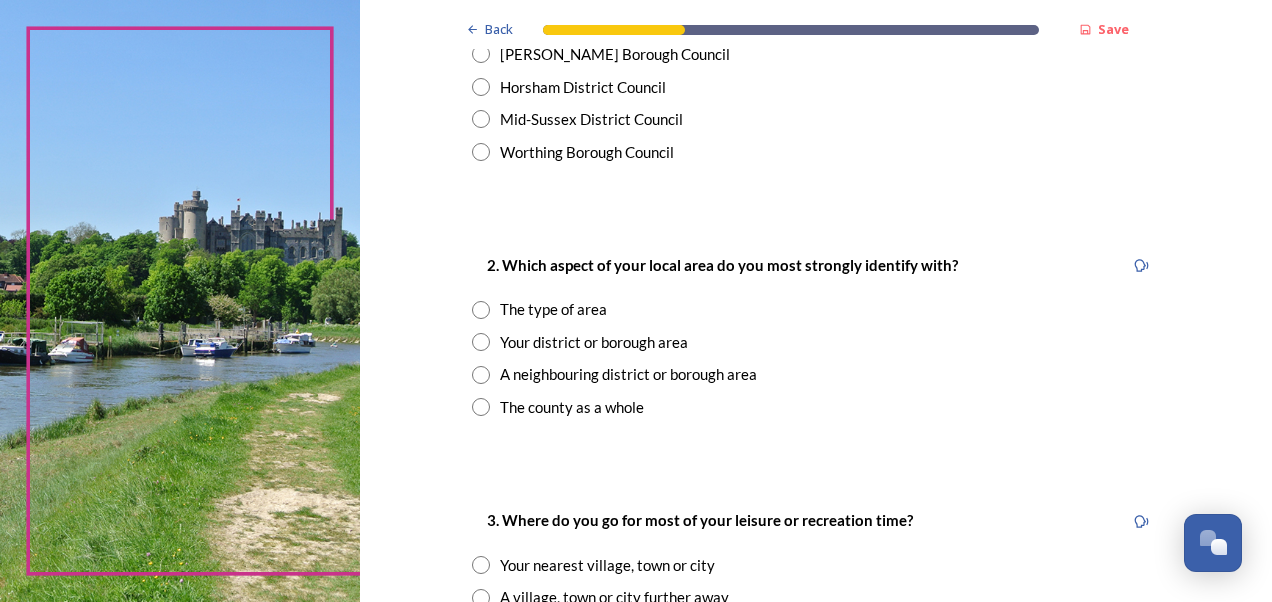 scroll, scrollTop: 640, scrollLeft: 0, axis: vertical 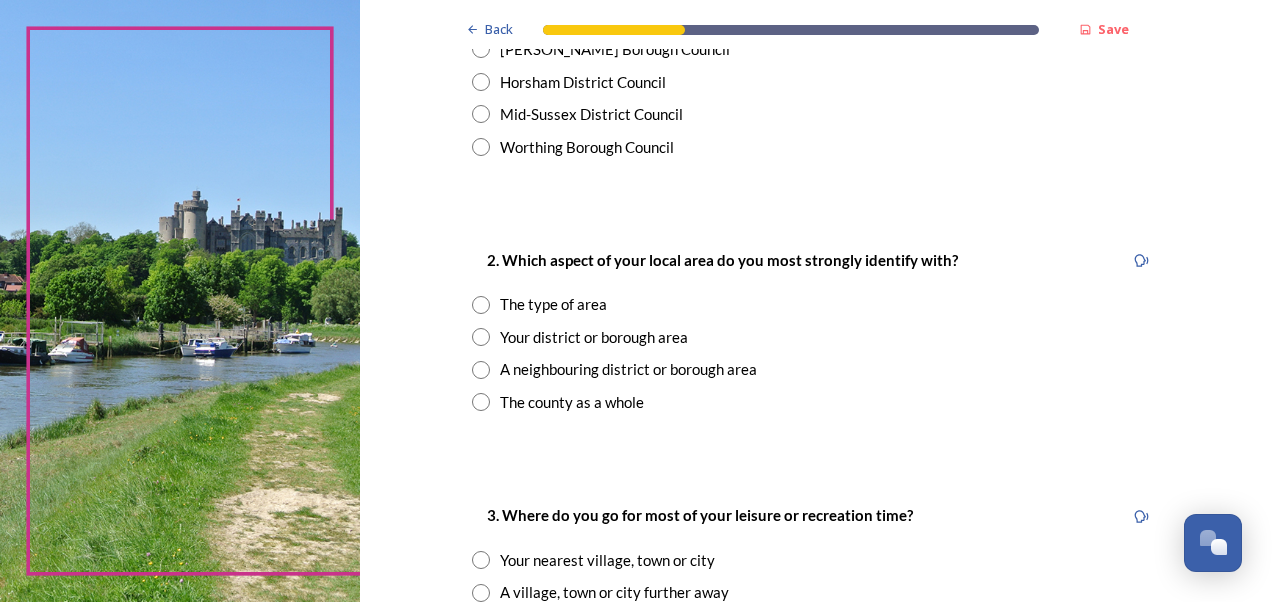click at bounding box center [481, 337] 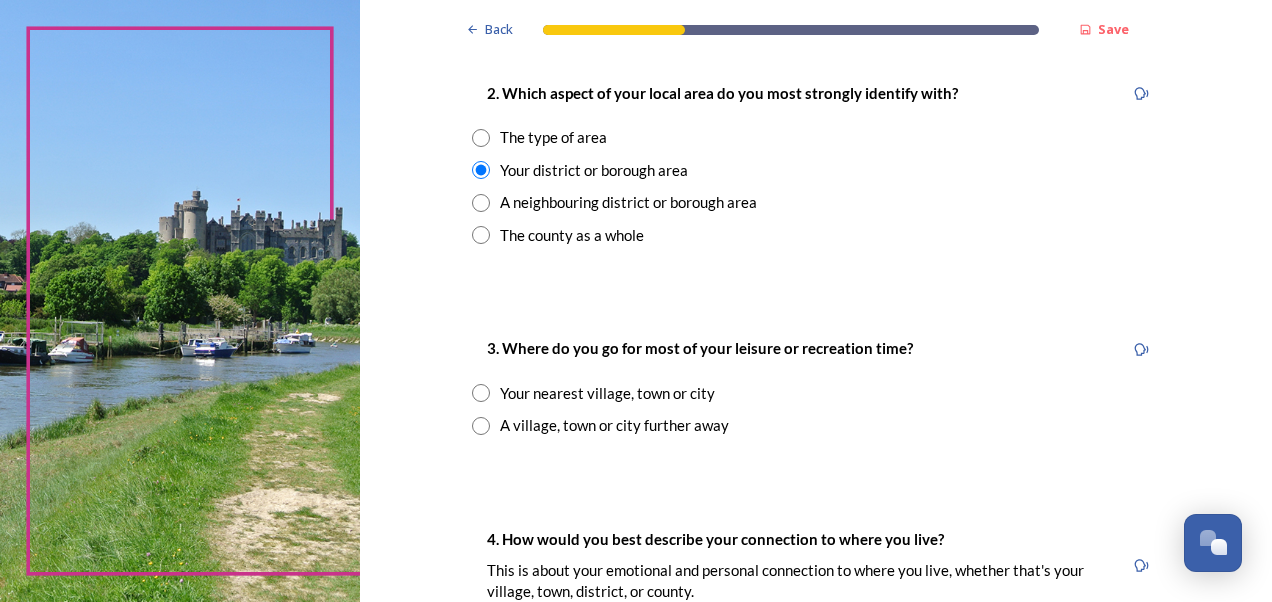 scroll, scrollTop: 840, scrollLeft: 0, axis: vertical 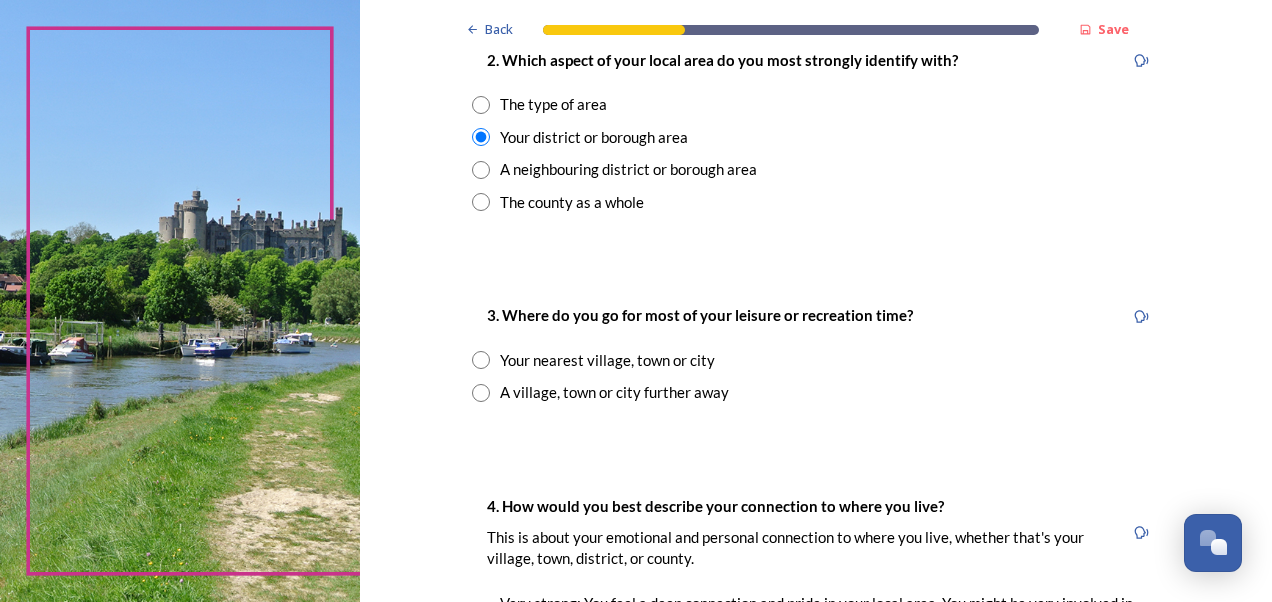 click at bounding box center [481, 360] 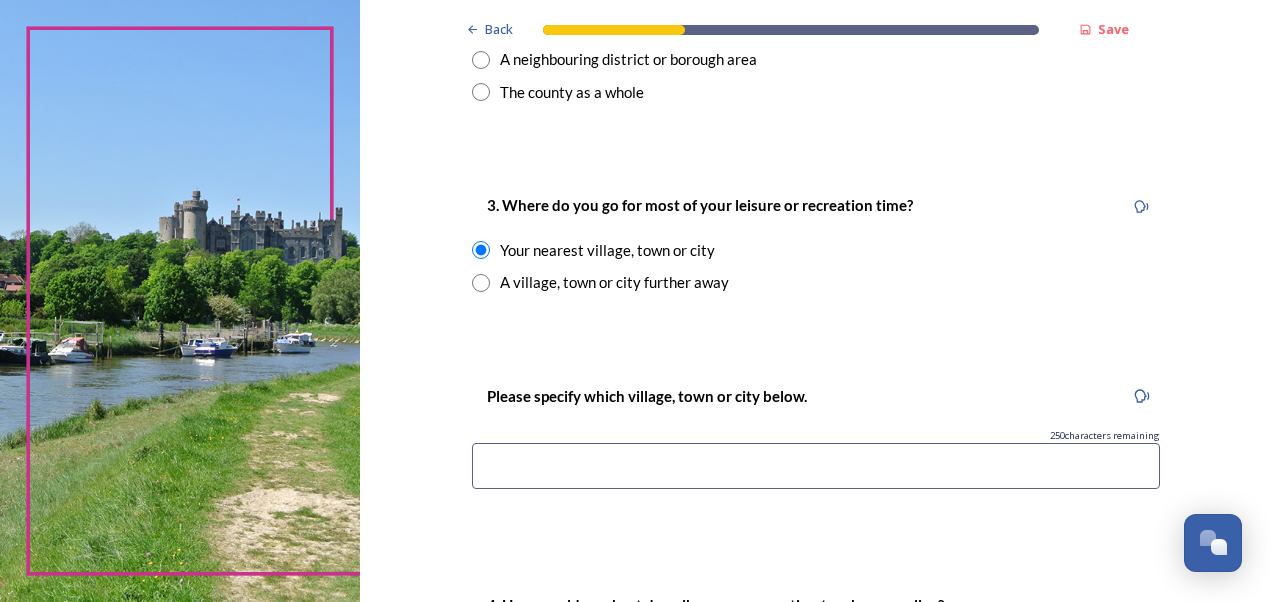scroll, scrollTop: 960, scrollLeft: 0, axis: vertical 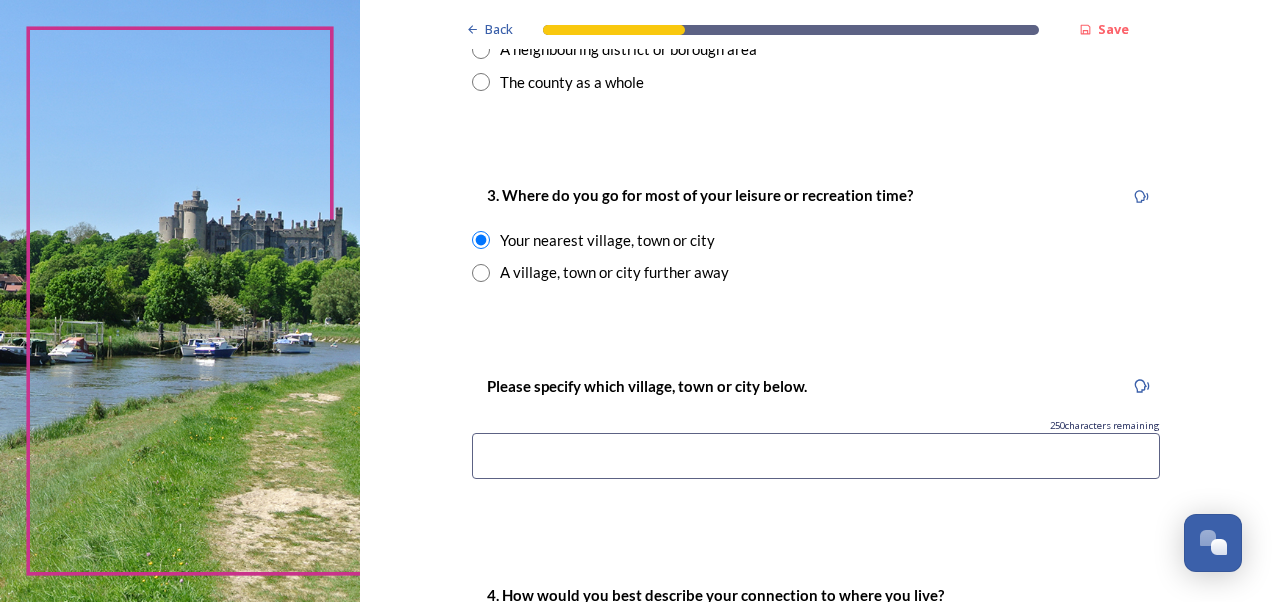 click at bounding box center [816, 456] 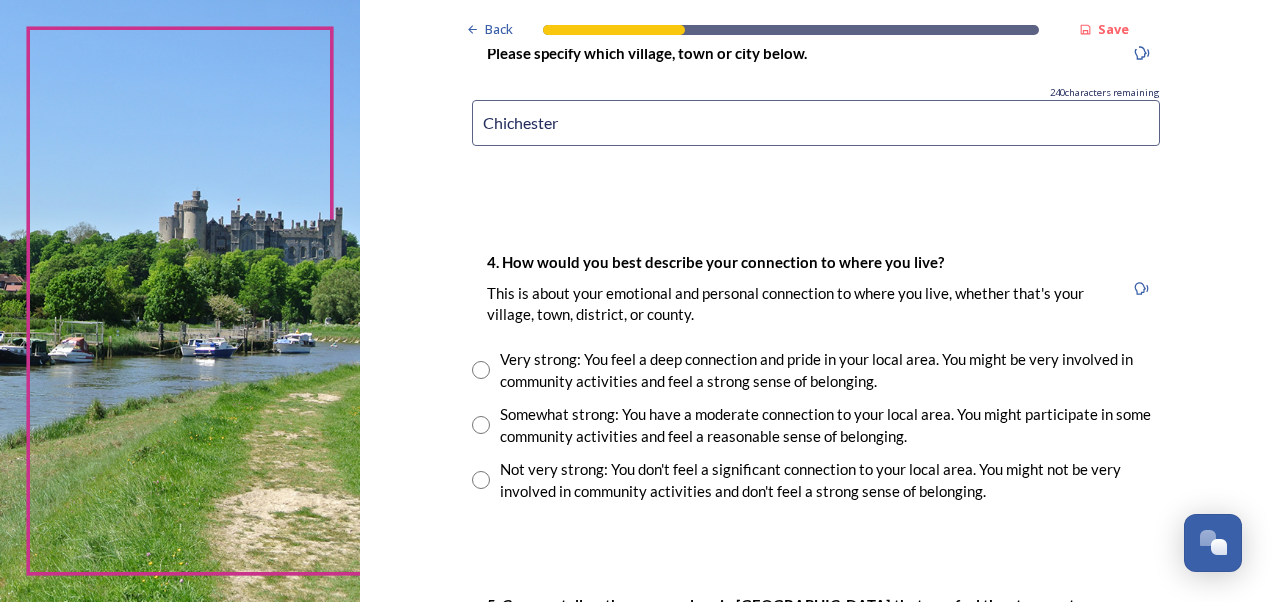 scroll, scrollTop: 1320, scrollLeft: 0, axis: vertical 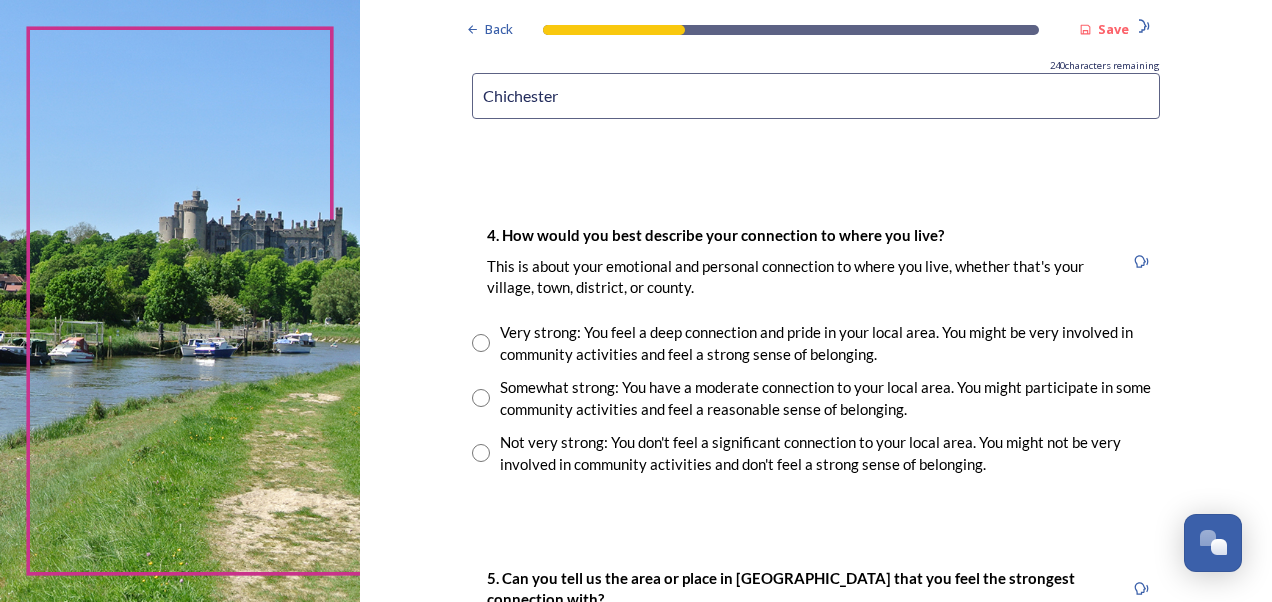 type on "Chichester" 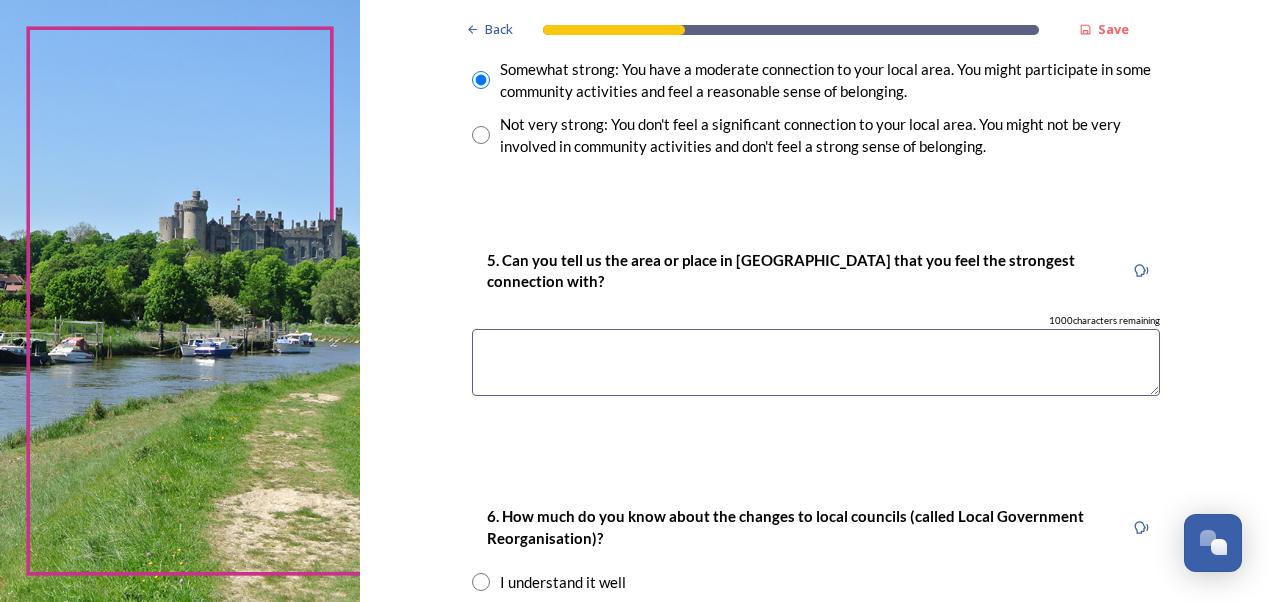 scroll, scrollTop: 1640, scrollLeft: 0, axis: vertical 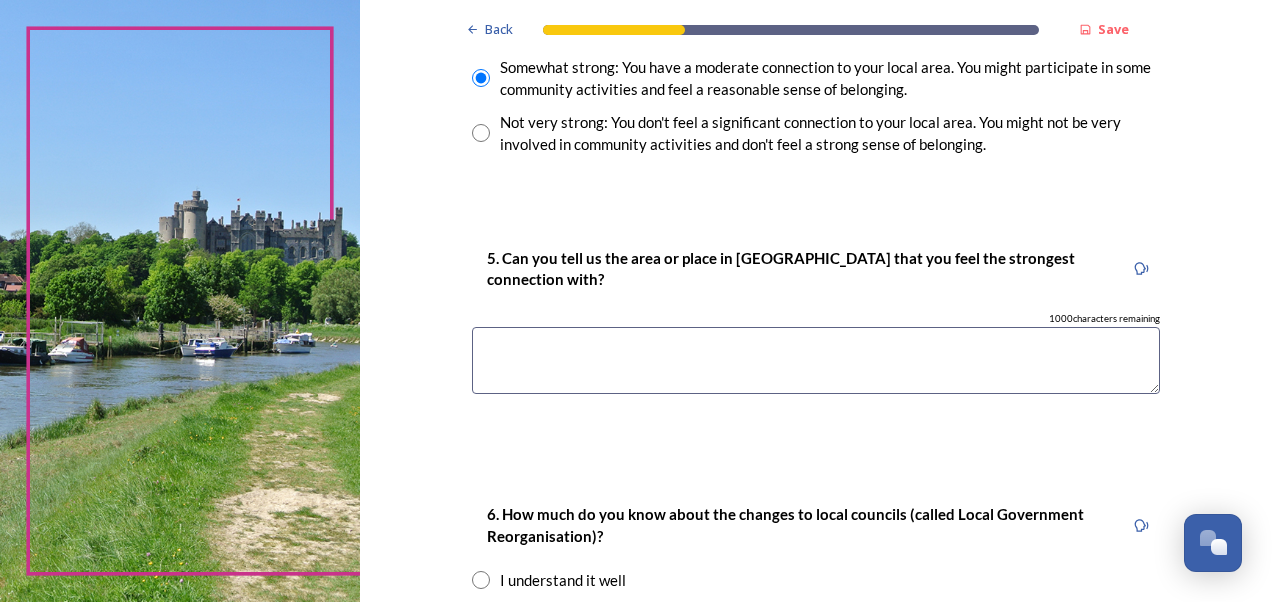 click at bounding box center (816, 360) 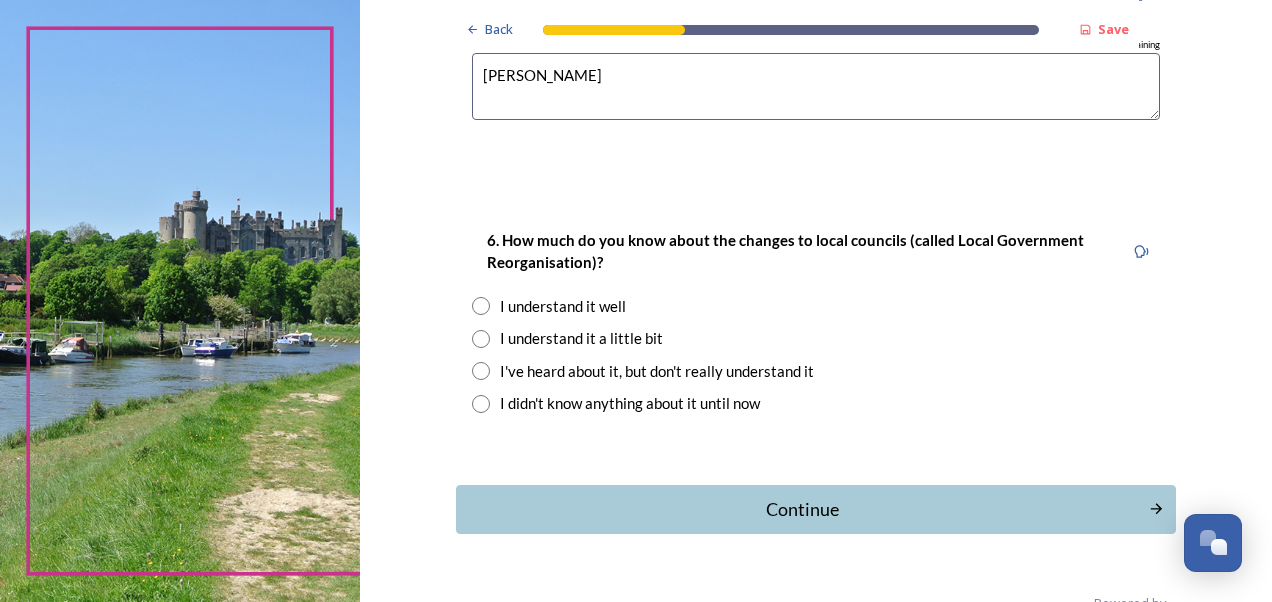 scroll, scrollTop: 1960, scrollLeft: 0, axis: vertical 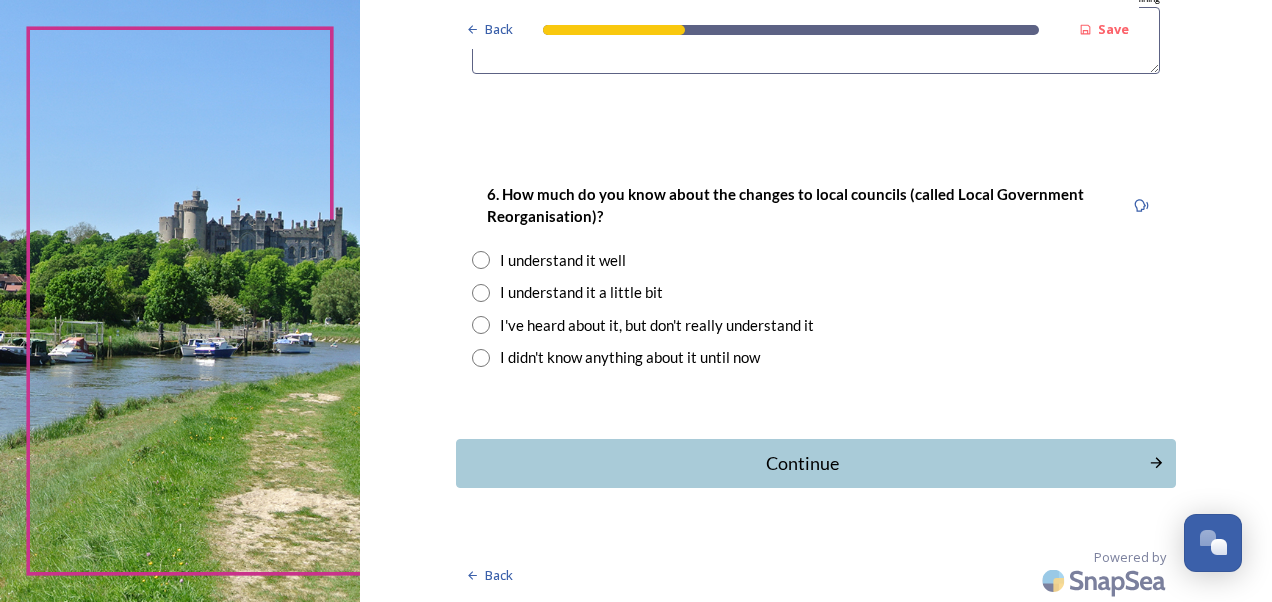 type on "West Dean" 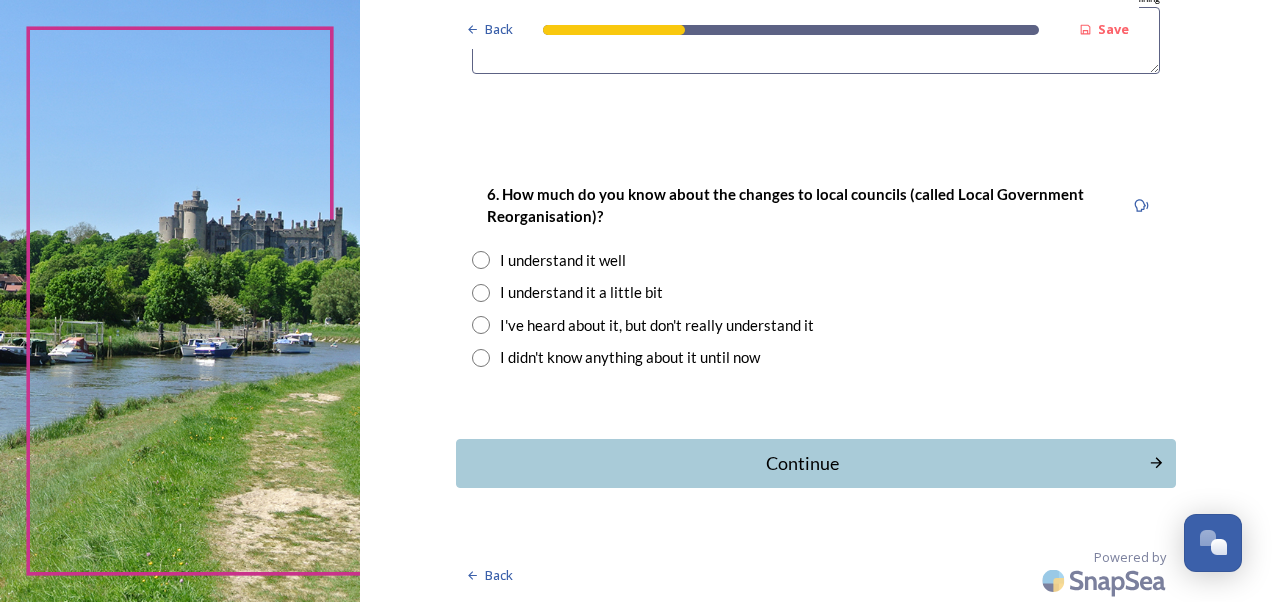 click on "6. How much do you know about the changes to local councils (called Local Government Reorganisation)?   I understand it well I understand it a little bit I've heard about it, but don't really understand it I didn't know anything about it until now" at bounding box center (816, 275) 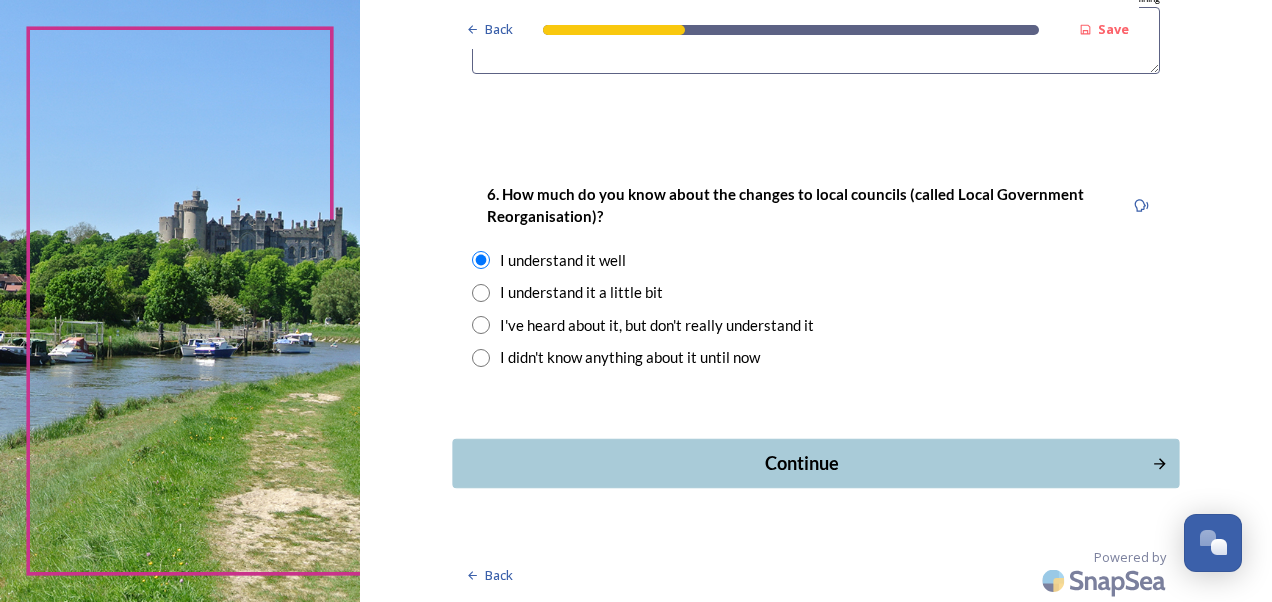 click on "Continue" at bounding box center [801, 463] 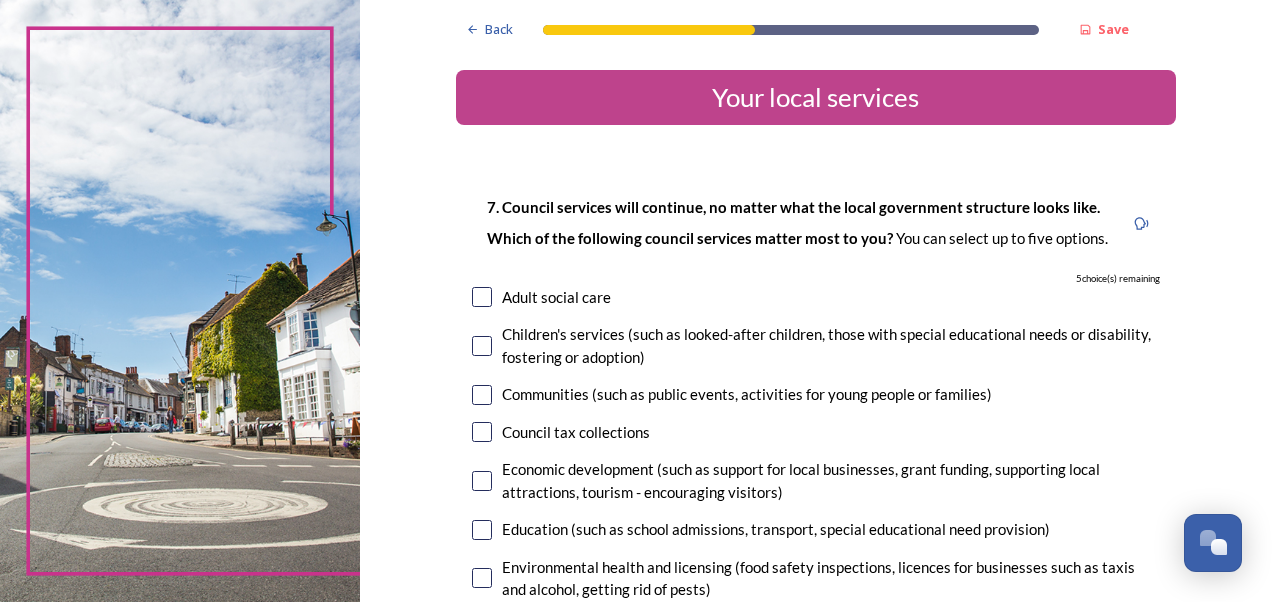 click at bounding box center (482, 346) 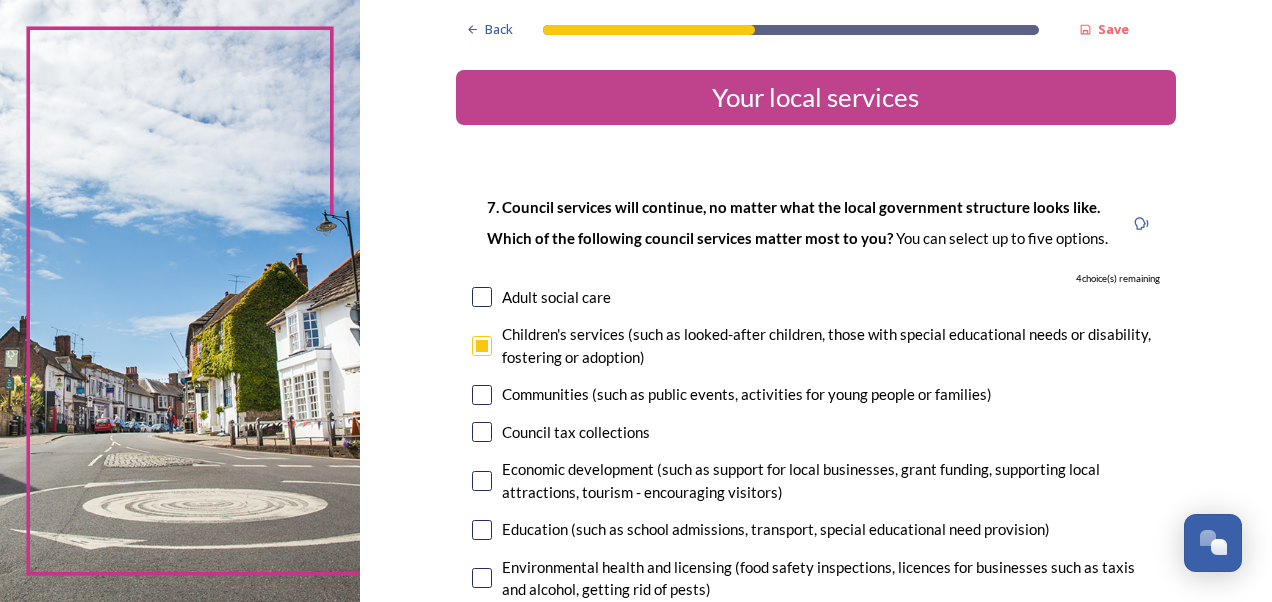 click on "Education (such as school admissions, transport, special educational need provision)" at bounding box center [816, 529] 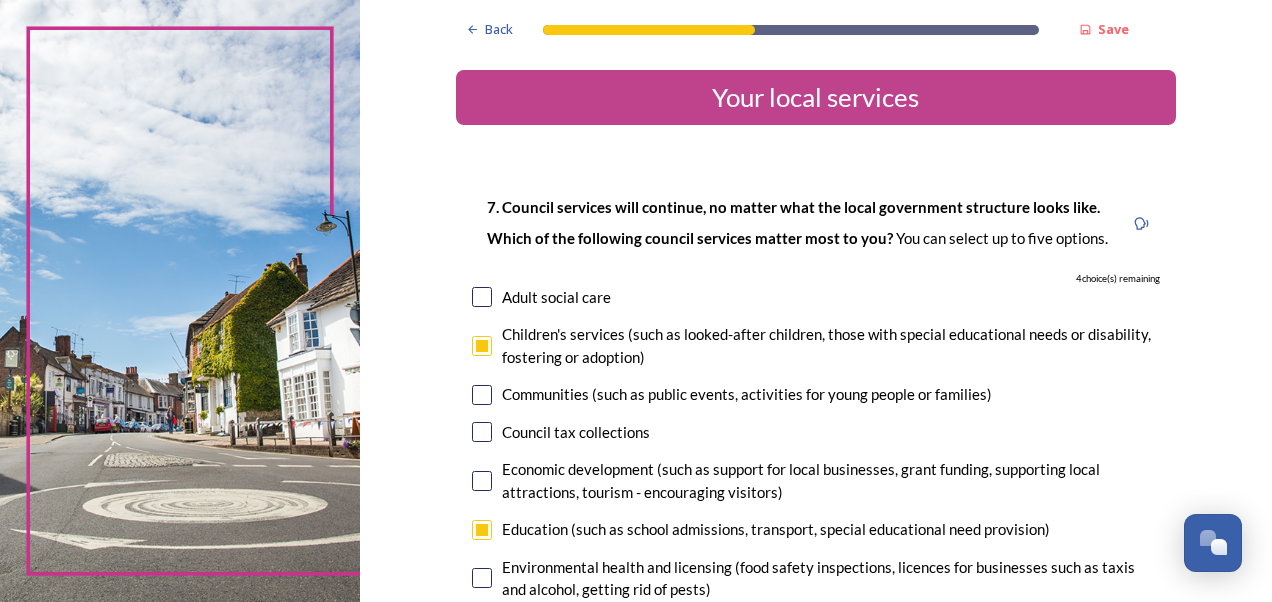 checkbox on "true" 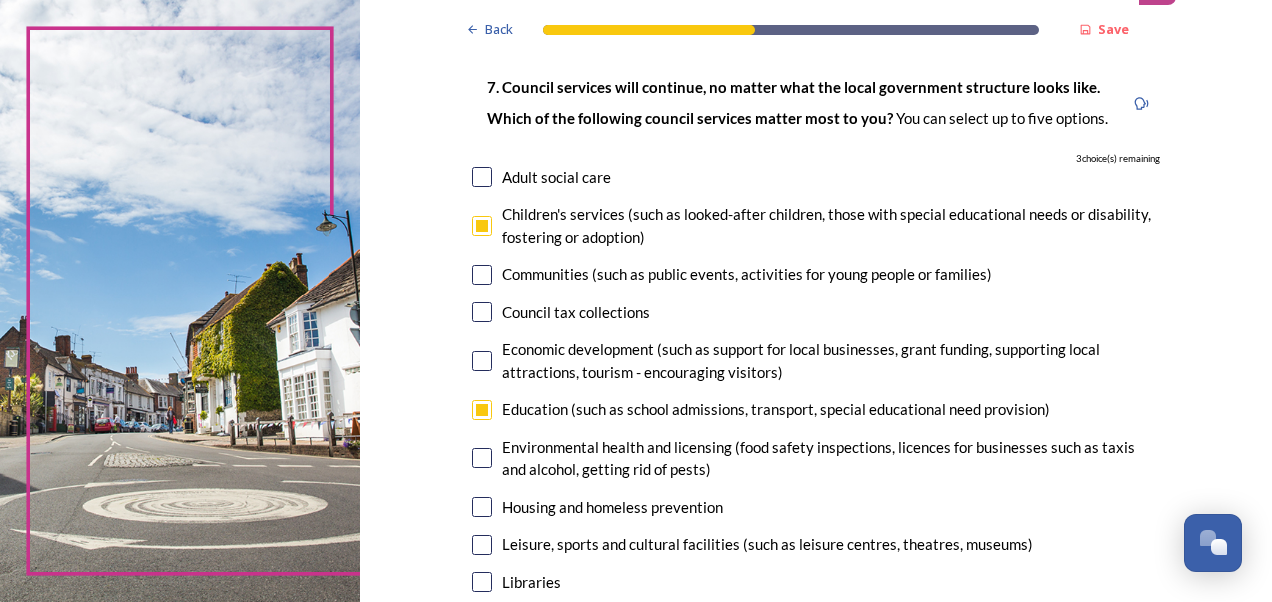 scroll, scrollTop: 160, scrollLeft: 0, axis: vertical 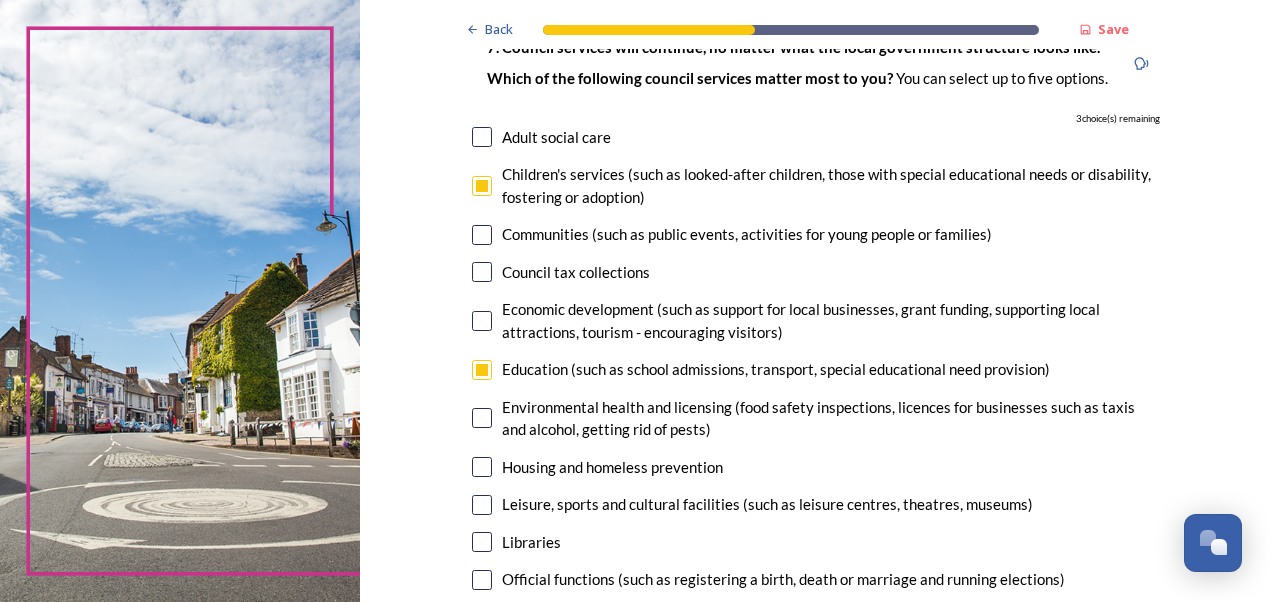 click at bounding box center (482, 542) 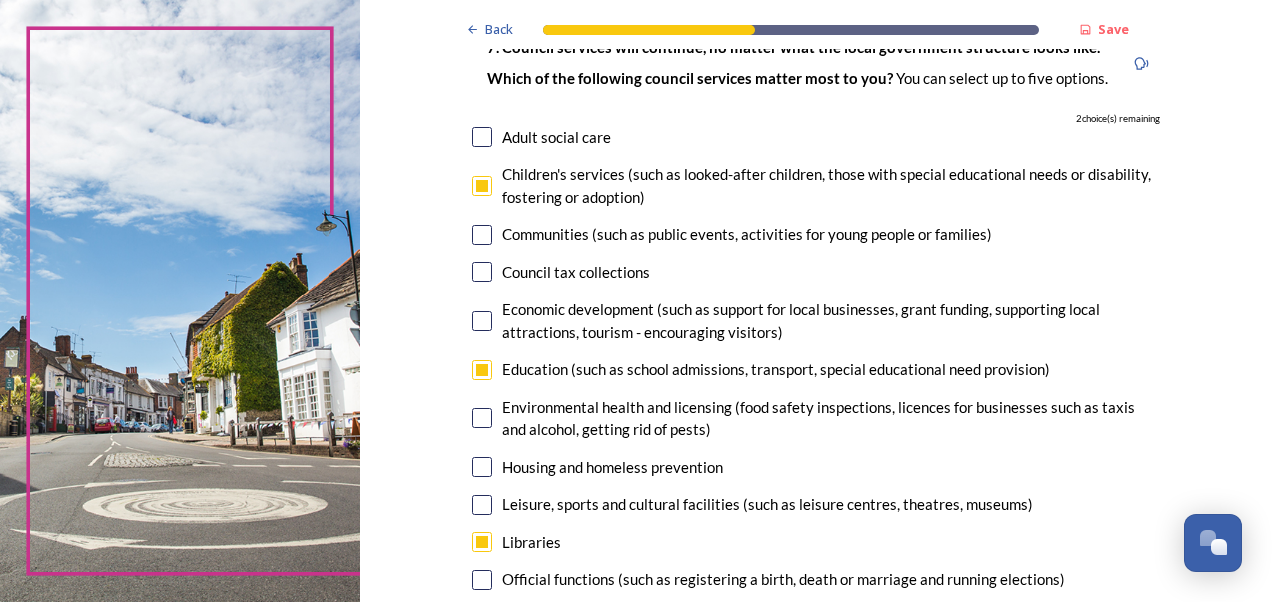 click at bounding box center (482, 505) 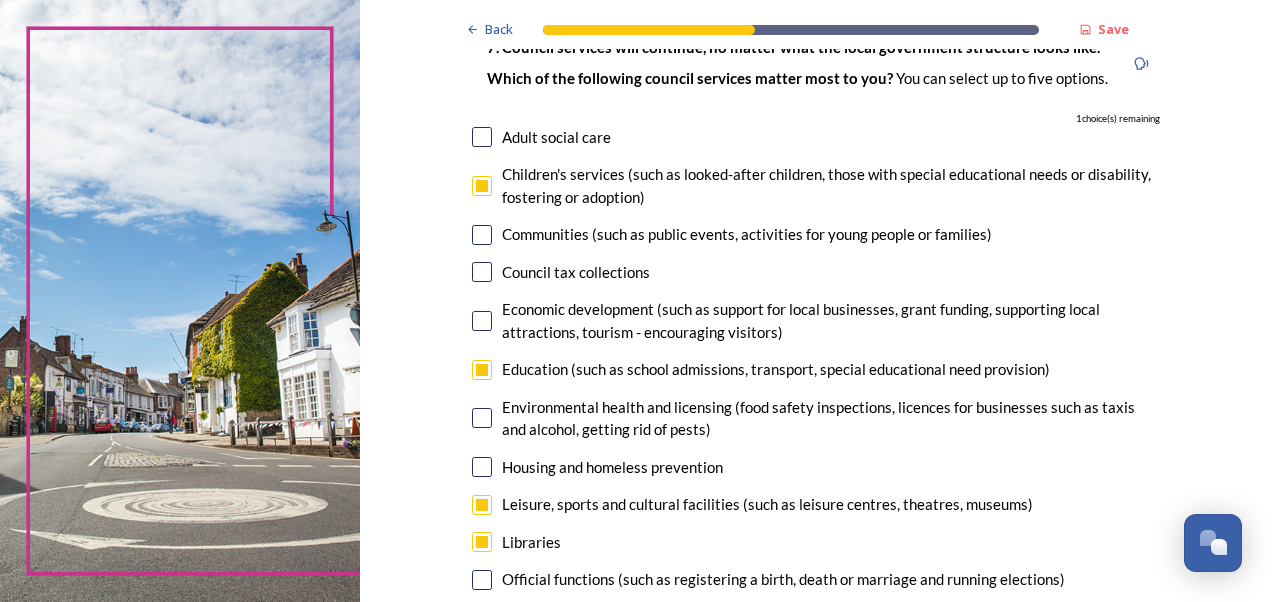 click on "7. Council services will continue, no matter what the local government structure looks like.  ﻿﻿Which of the following council services matter most to you?  You can select up to five options. 1  choice(s) remaining Adult social care   Children's services (such as looked-after children, those with special educational needs or disability, fostering or adoption) Communities (such as public events, activities for young people or families) Council tax collections Economic development (such as support for local businesses, grant funding, supporting local attractions, tourism - encouraging visitors)  Education (such as school admissions, transport, special educational need provision)  Environmental health and licensing (food safety inspections, licences for businesses such as taxis and alcohol, getting rid of pests) Housing and homeless prevention Leisure, sports and cultural facilities (such as leisure centres, theatres, museums) Libraries Parks and green spaces Public safety Trading standards" at bounding box center (816, 488) 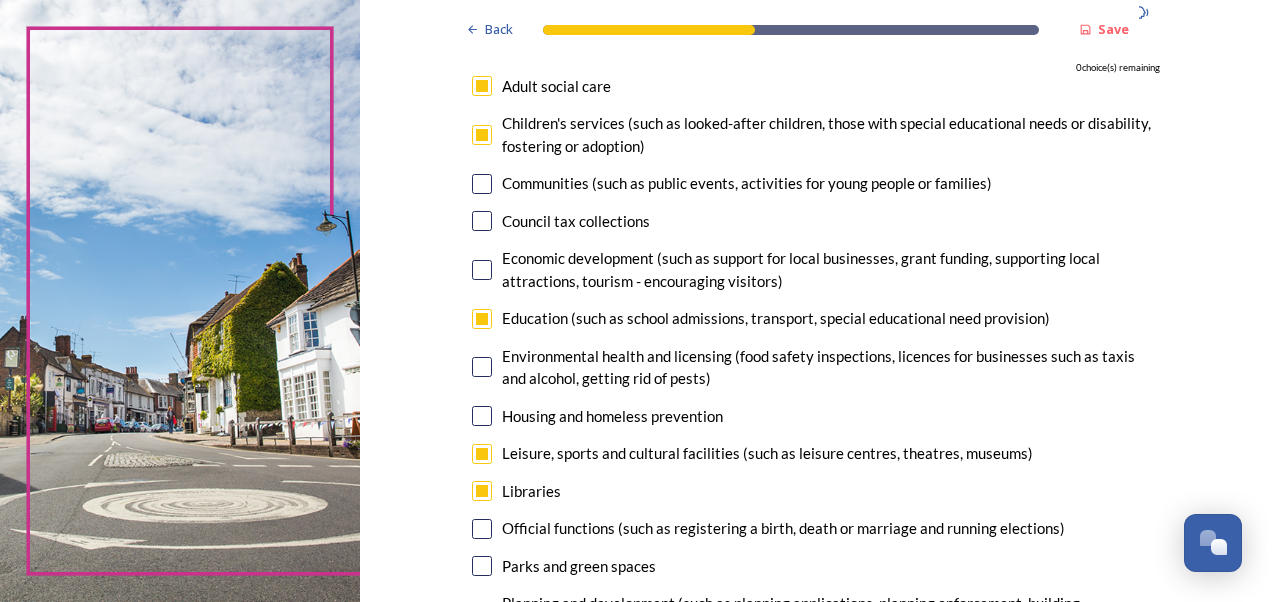 scroll, scrollTop: 186, scrollLeft: 0, axis: vertical 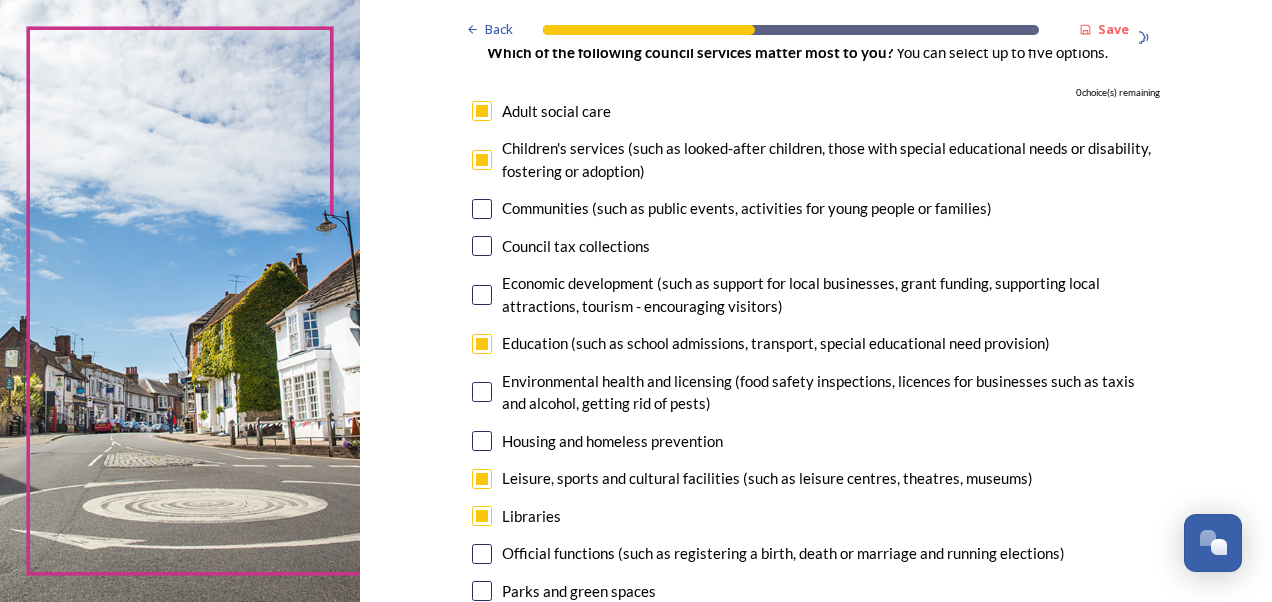 click at bounding box center [482, 591] 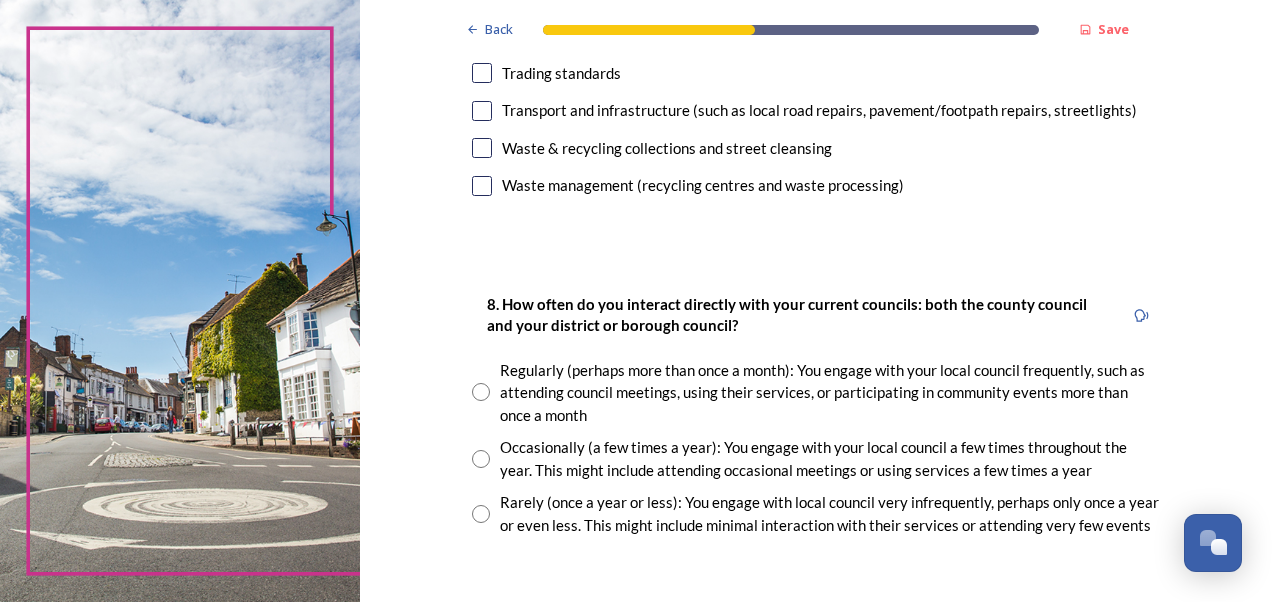 scroll, scrollTop: 906, scrollLeft: 0, axis: vertical 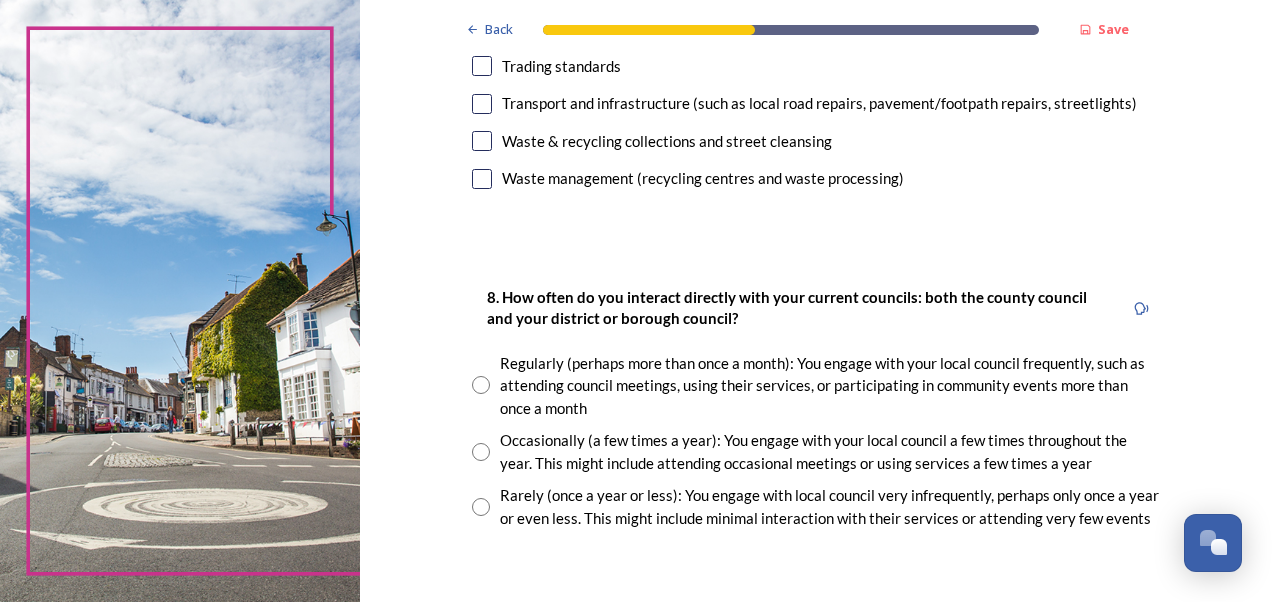 click at bounding box center [481, 452] 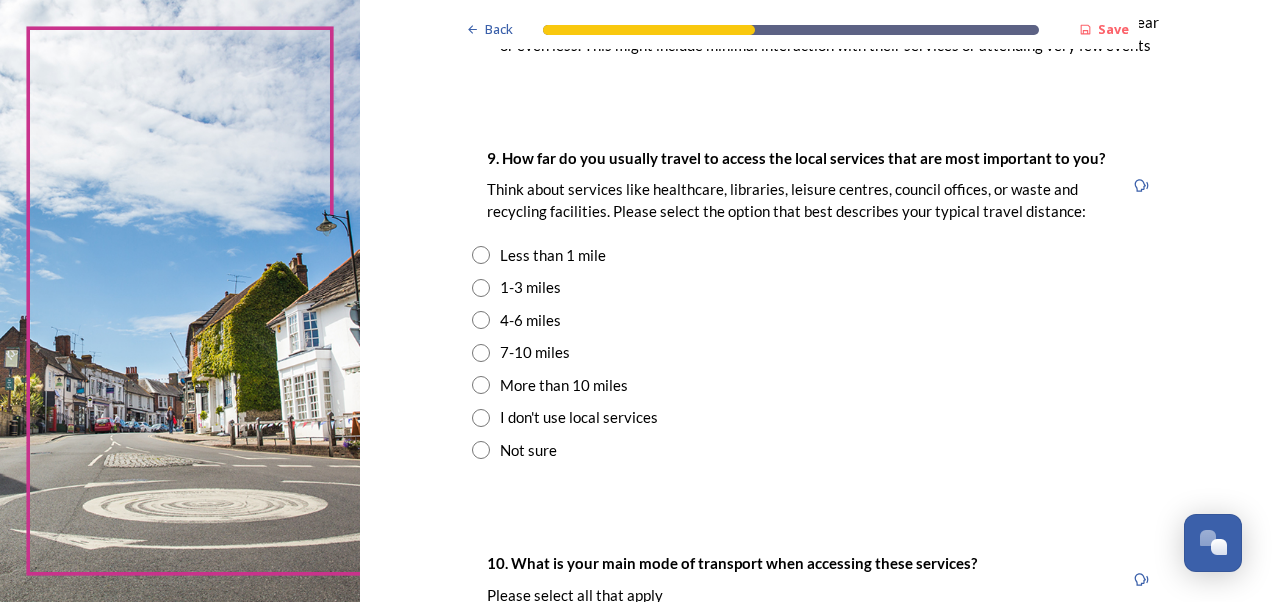 scroll, scrollTop: 1386, scrollLeft: 0, axis: vertical 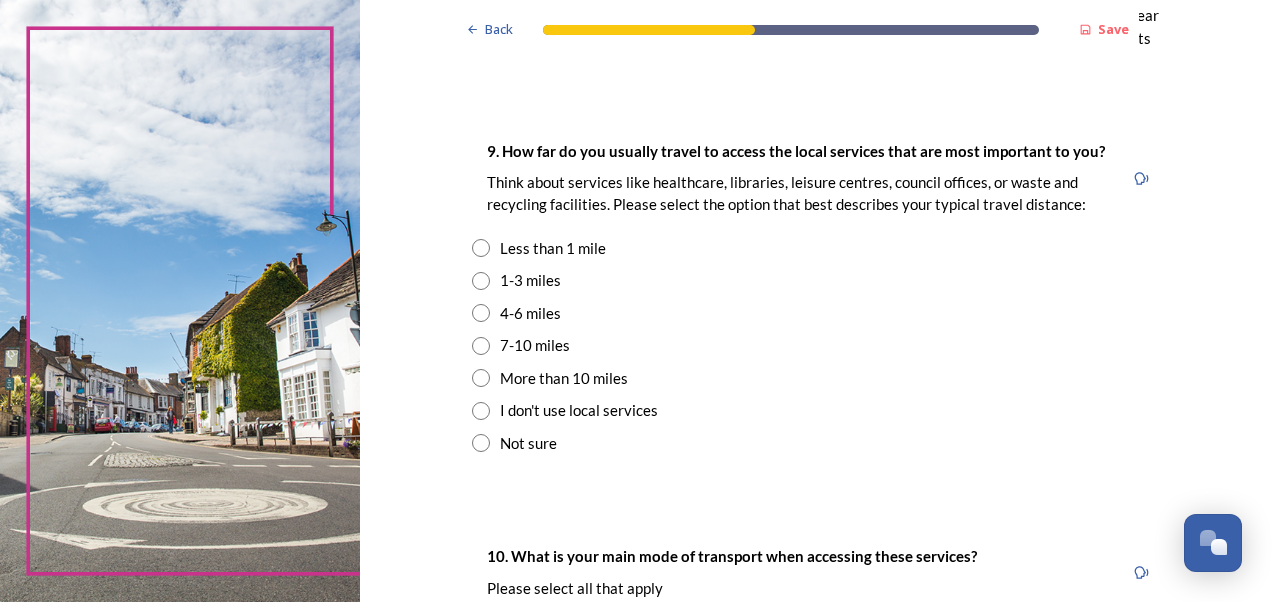 click at bounding box center [481, 313] 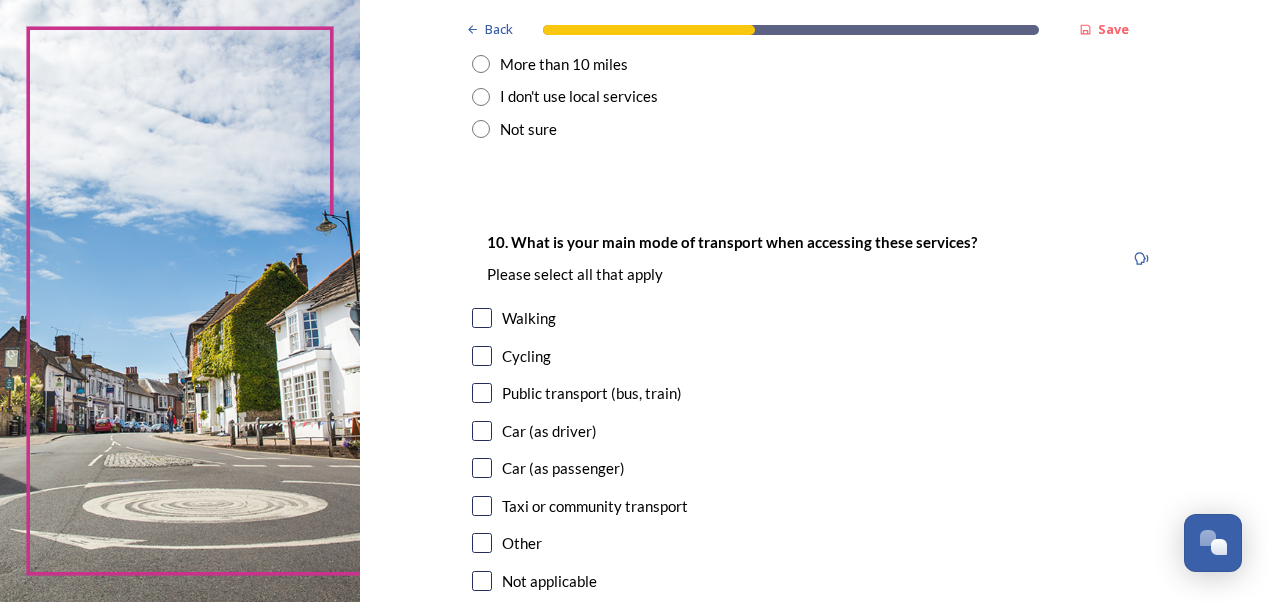 scroll, scrollTop: 1706, scrollLeft: 0, axis: vertical 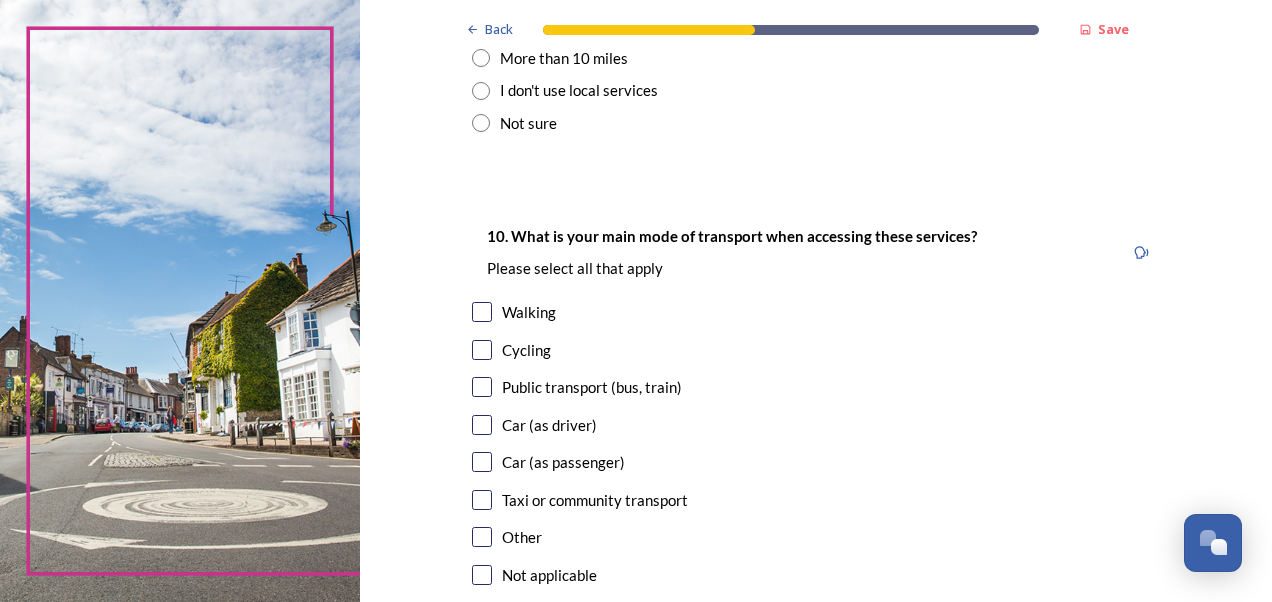 click at bounding box center (482, 387) 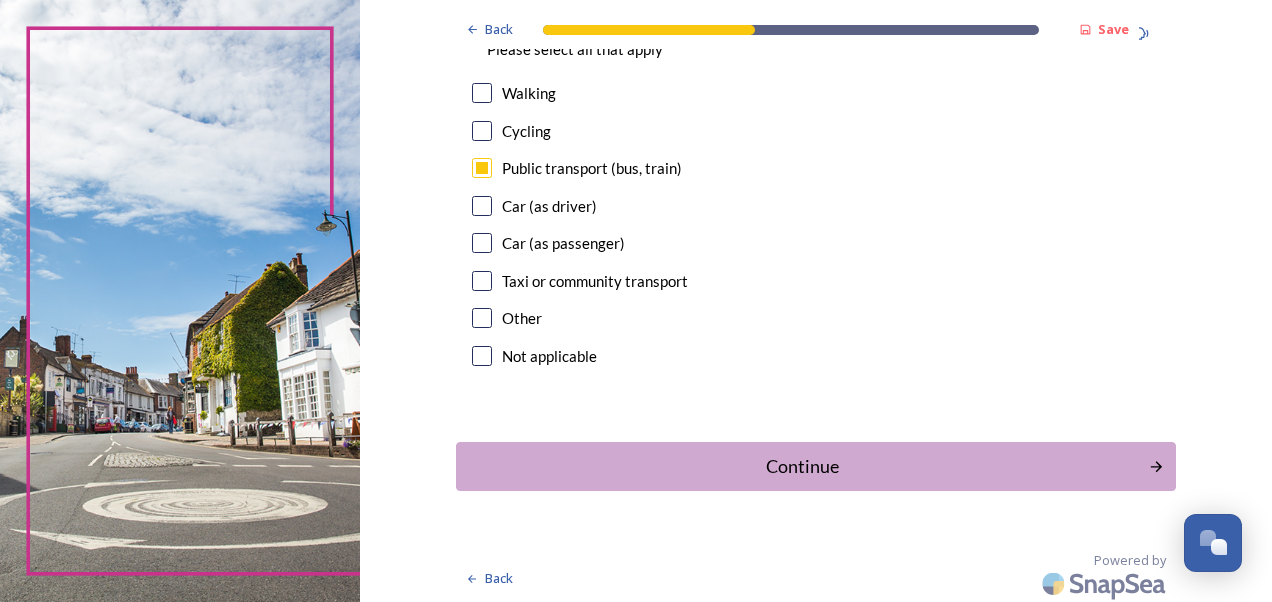 scroll, scrollTop: 1929, scrollLeft: 0, axis: vertical 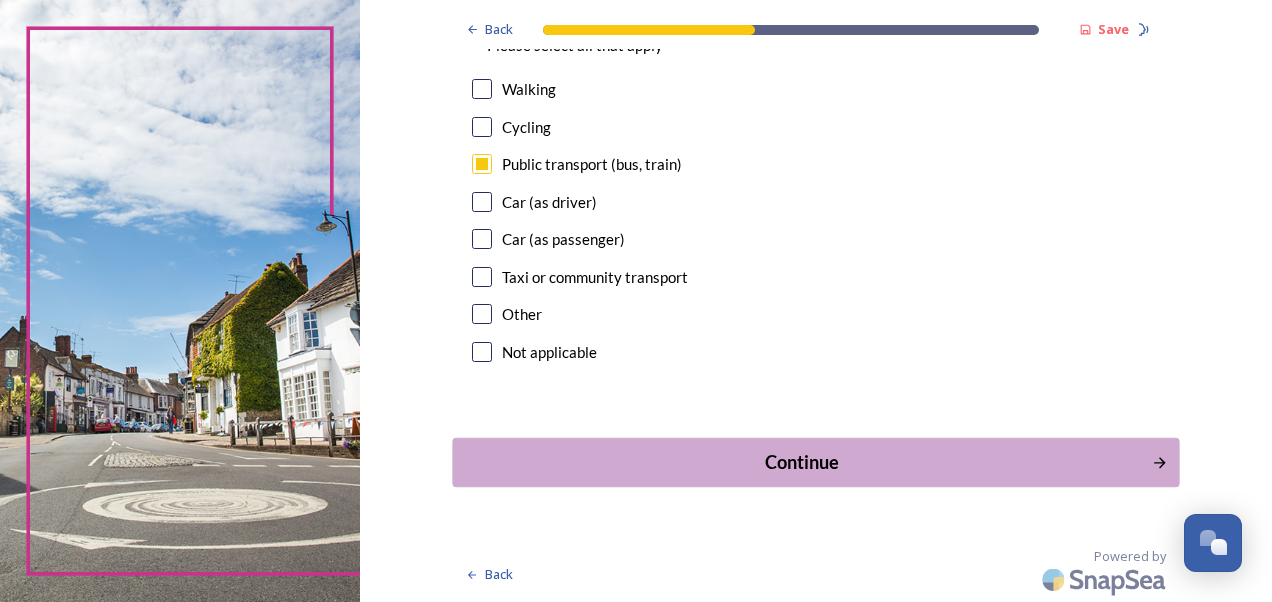 click on "Continue" at bounding box center [801, 462] 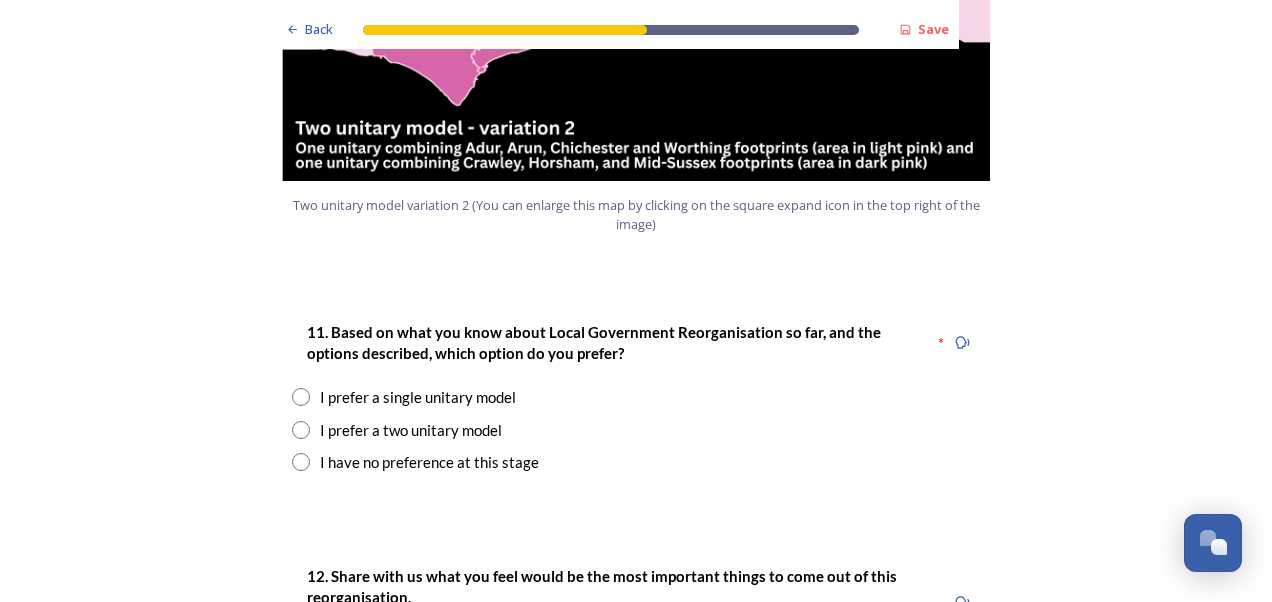 scroll, scrollTop: 2480, scrollLeft: 0, axis: vertical 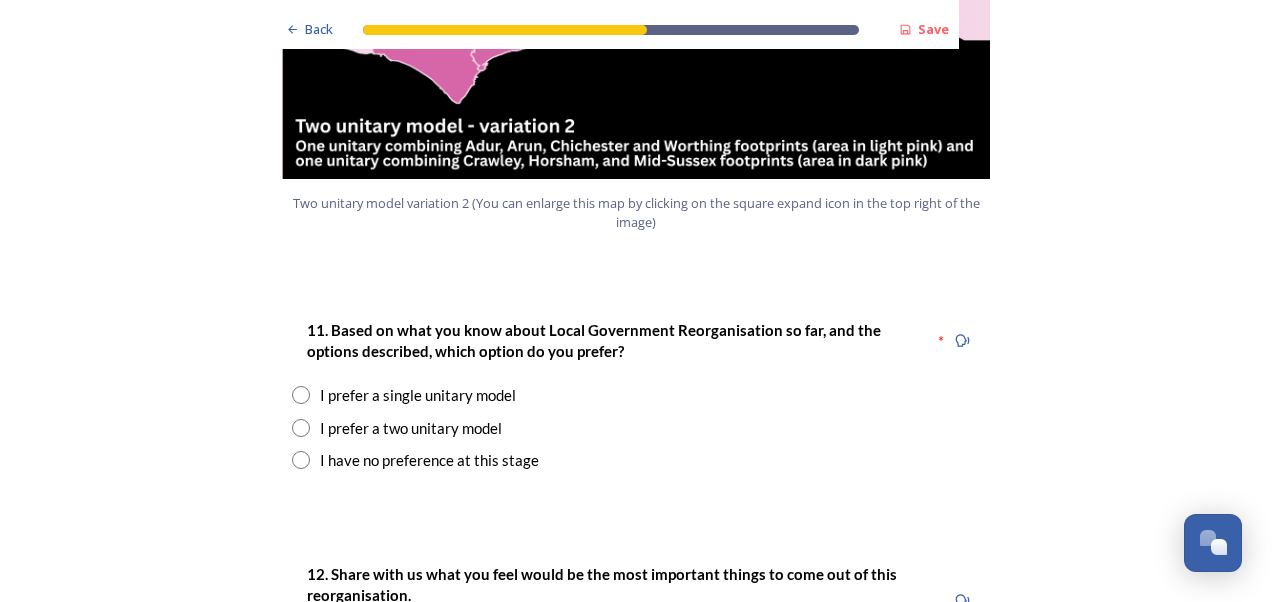 drag, startPoint x: 1256, startPoint y: 169, endPoint x: 1266, endPoint y: 136, distance: 34.48188 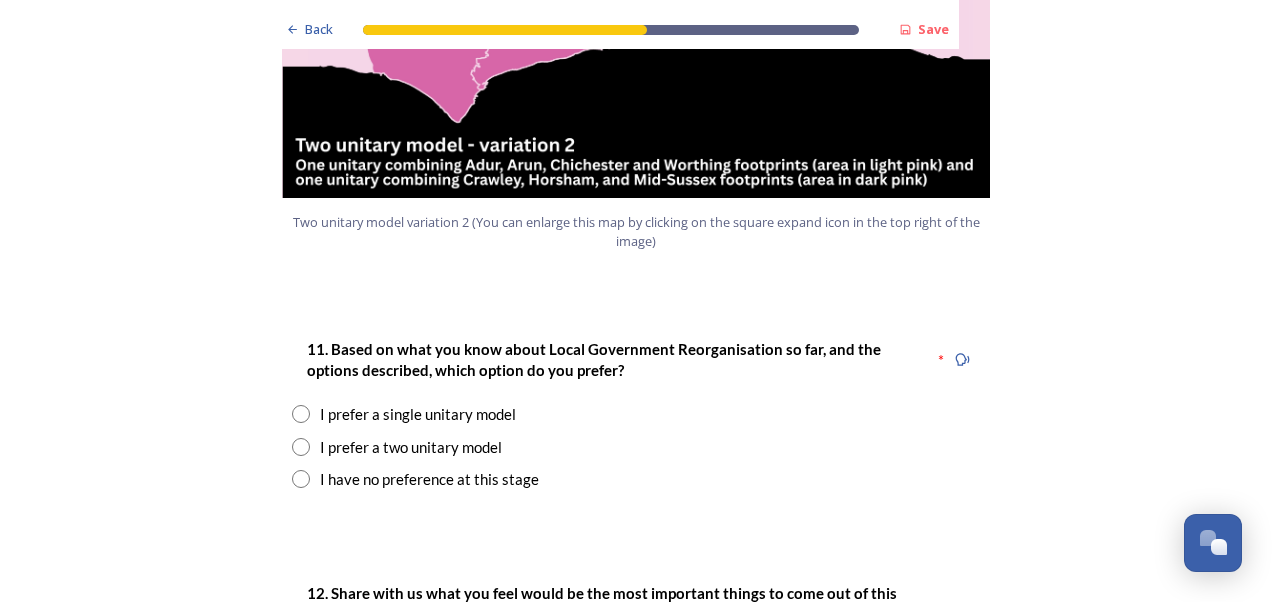 scroll, scrollTop: 2500, scrollLeft: 0, axis: vertical 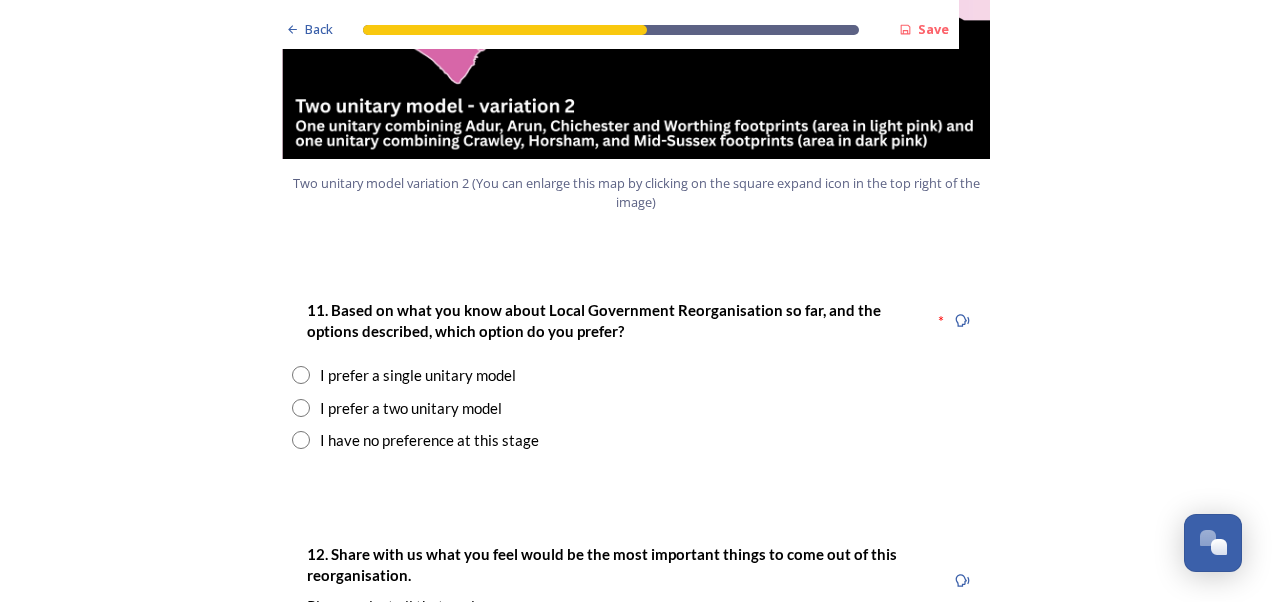 click at bounding box center (301, 408) 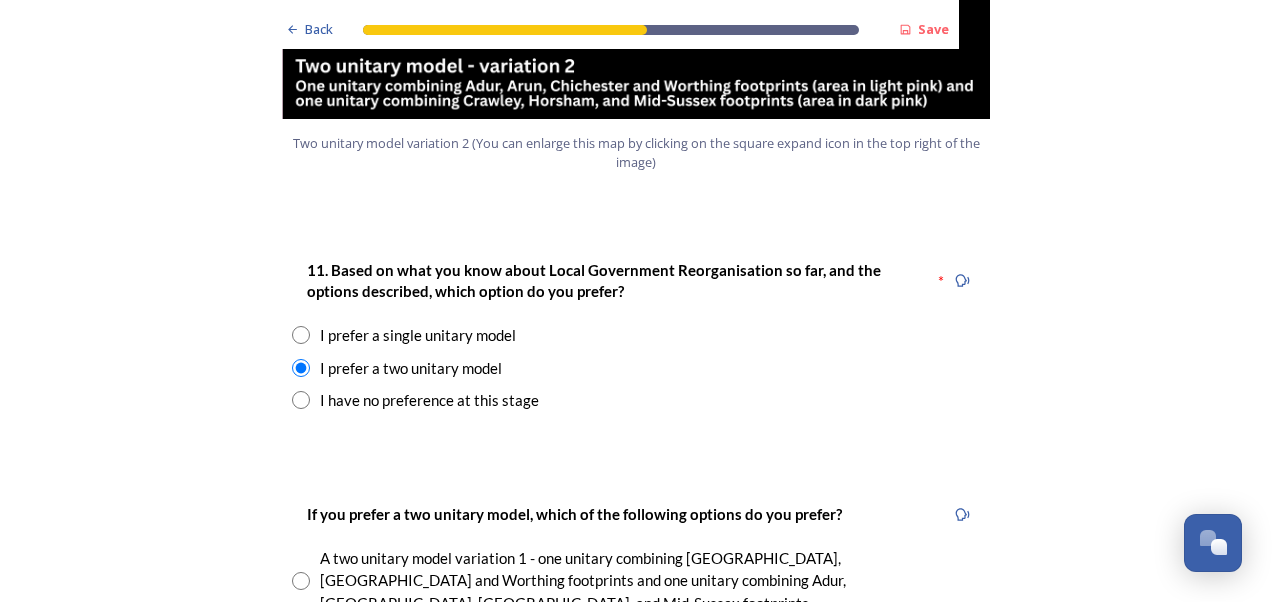 scroll, scrollTop: 2580, scrollLeft: 0, axis: vertical 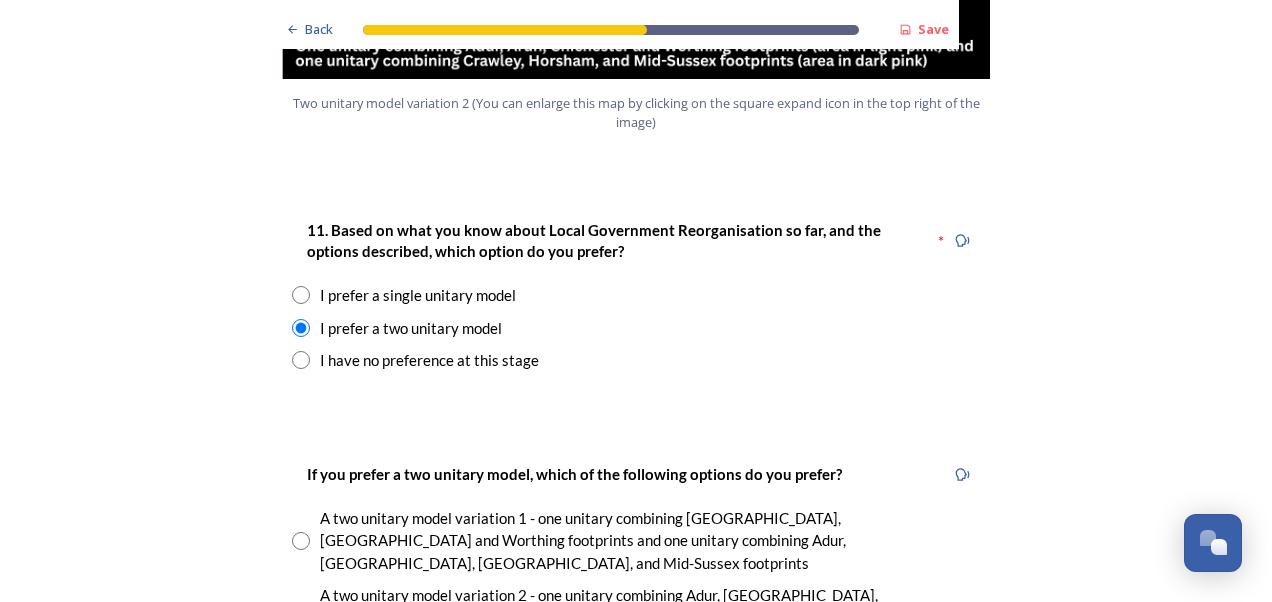 click at bounding box center (301, 618) 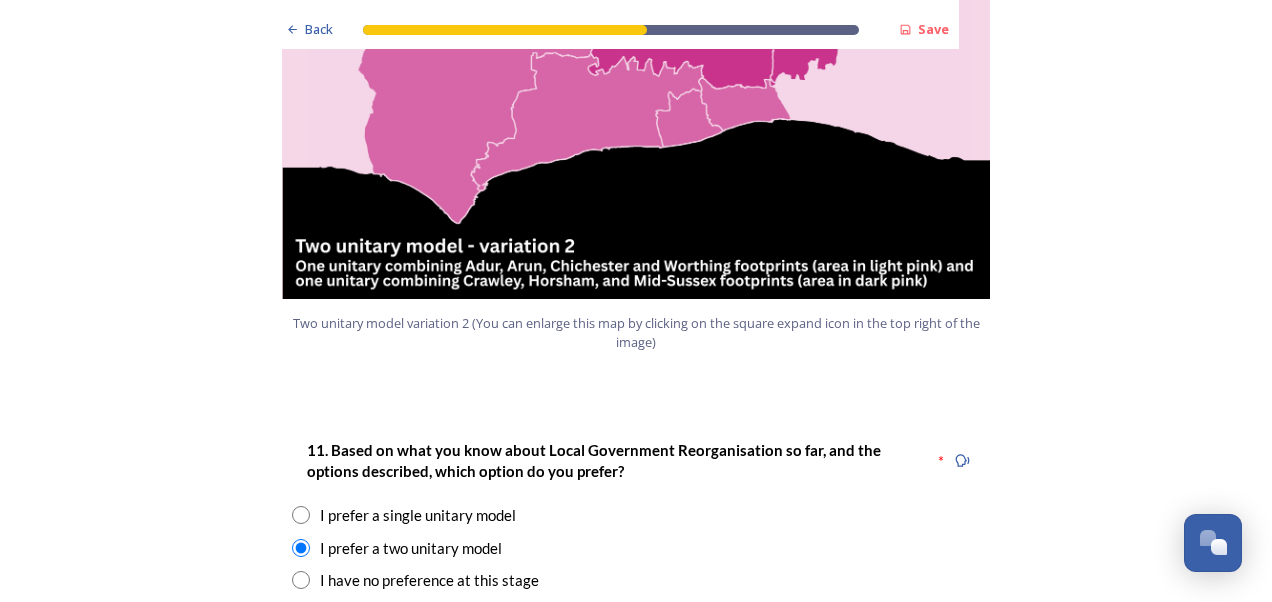 scroll, scrollTop: 2886, scrollLeft: 0, axis: vertical 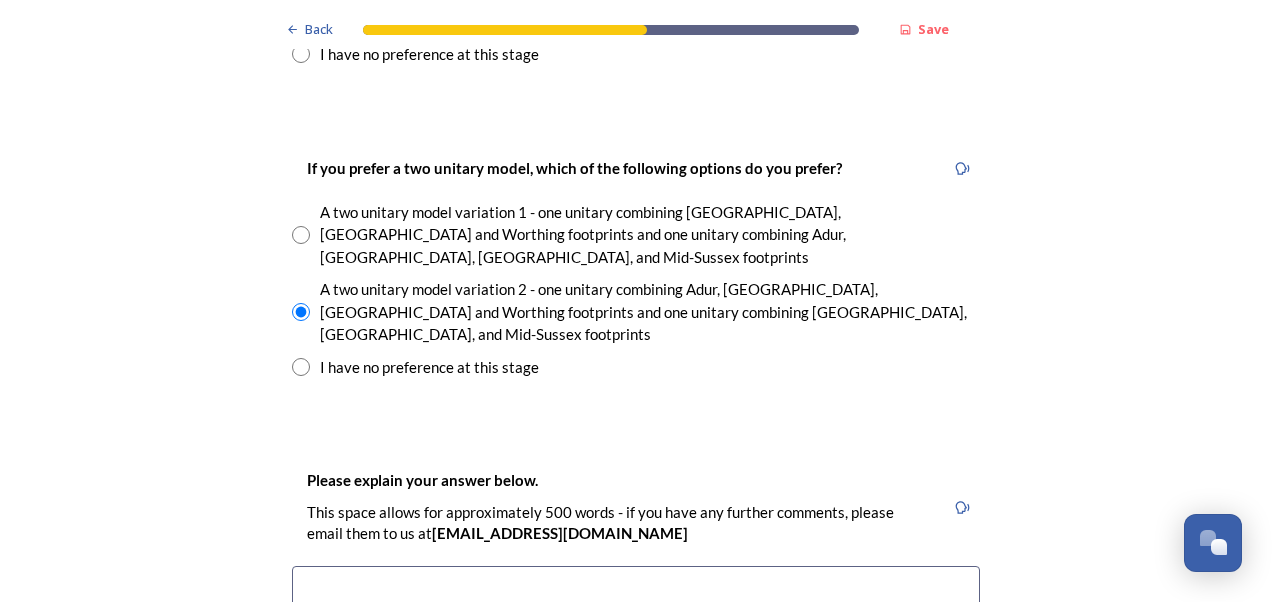 click at bounding box center [636, 678] 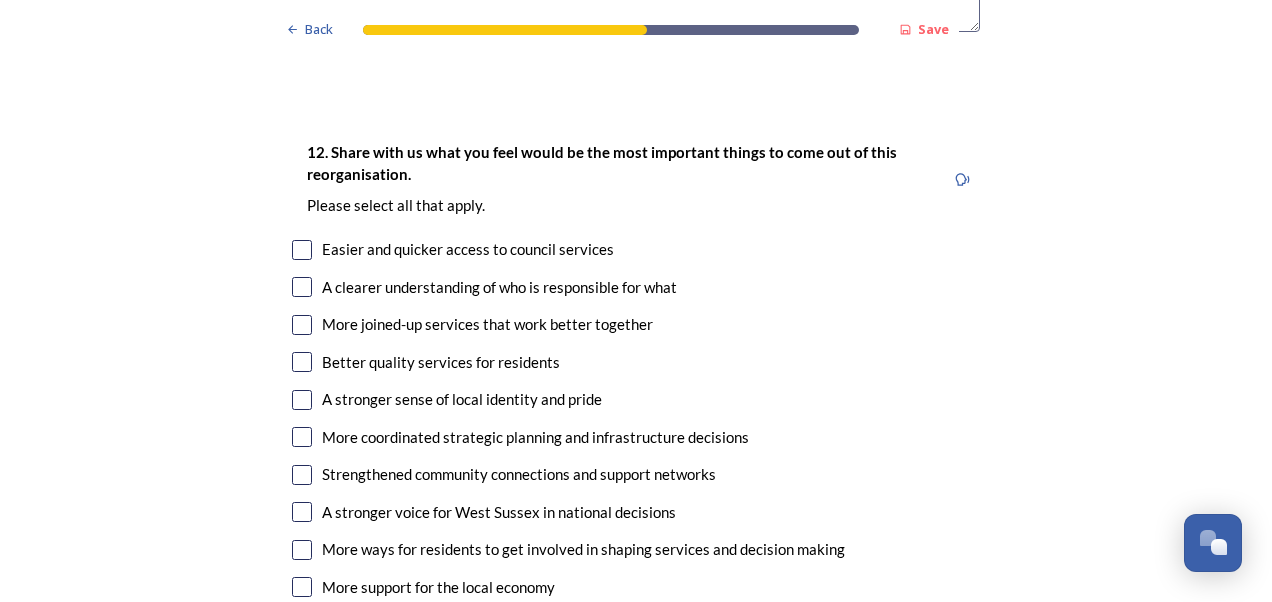 scroll, scrollTop: 3646, scrollLeft: 0, axis: vertical 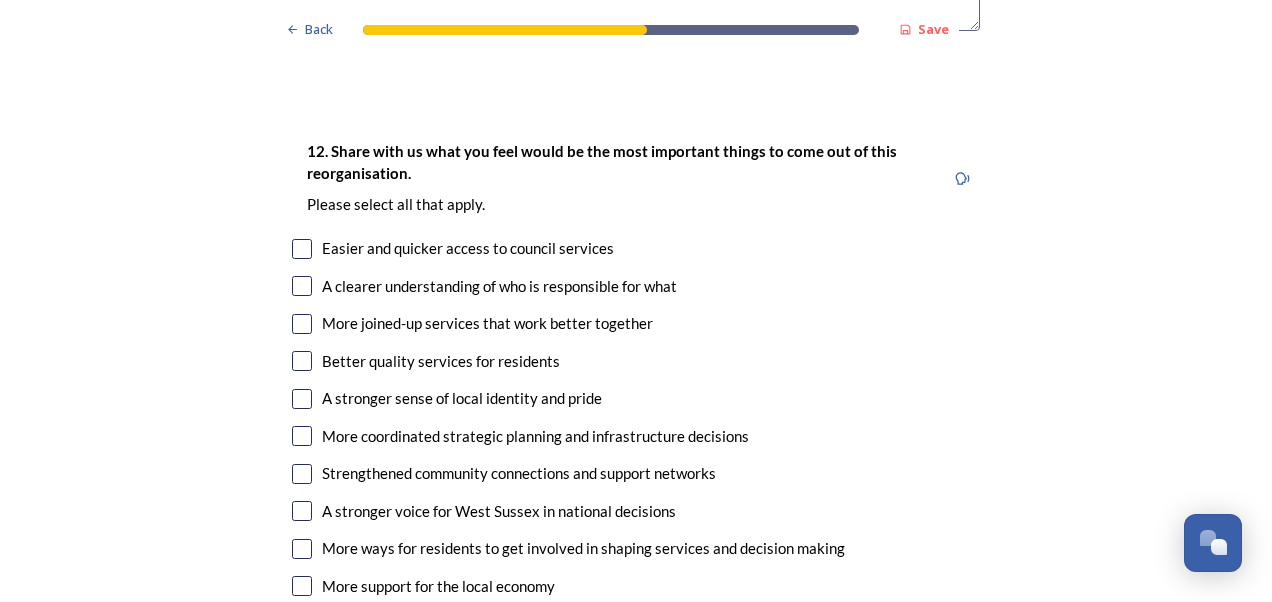 type on "Keeping coastal districts in the same unit makes sense to me." 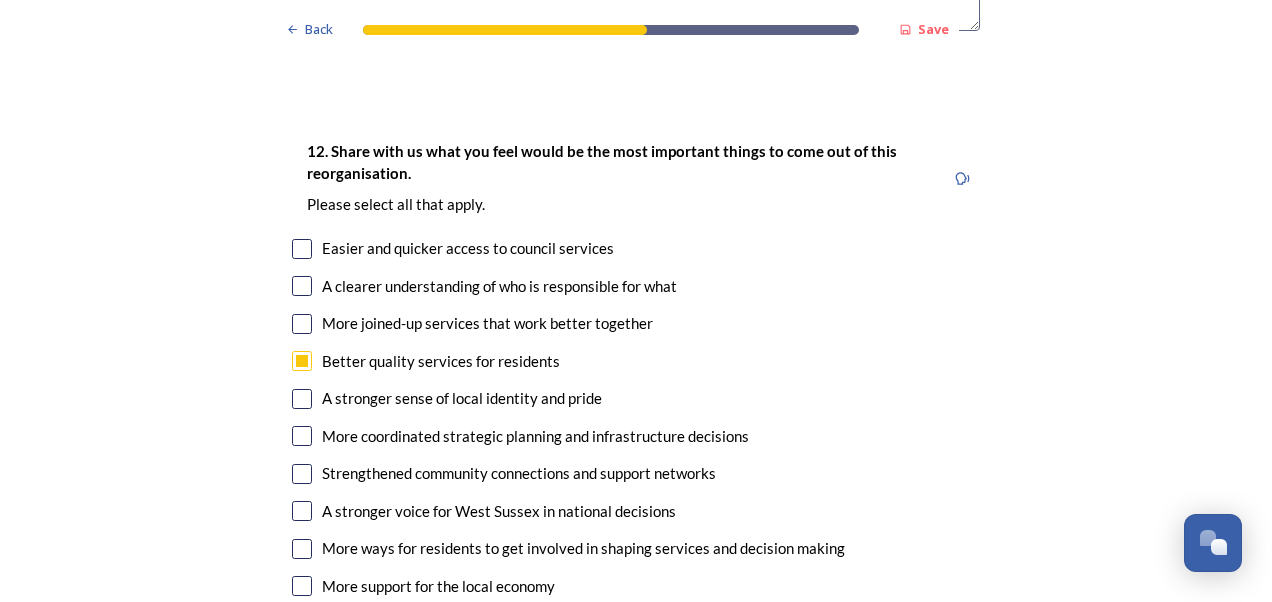click at bounding box center (302, 324) 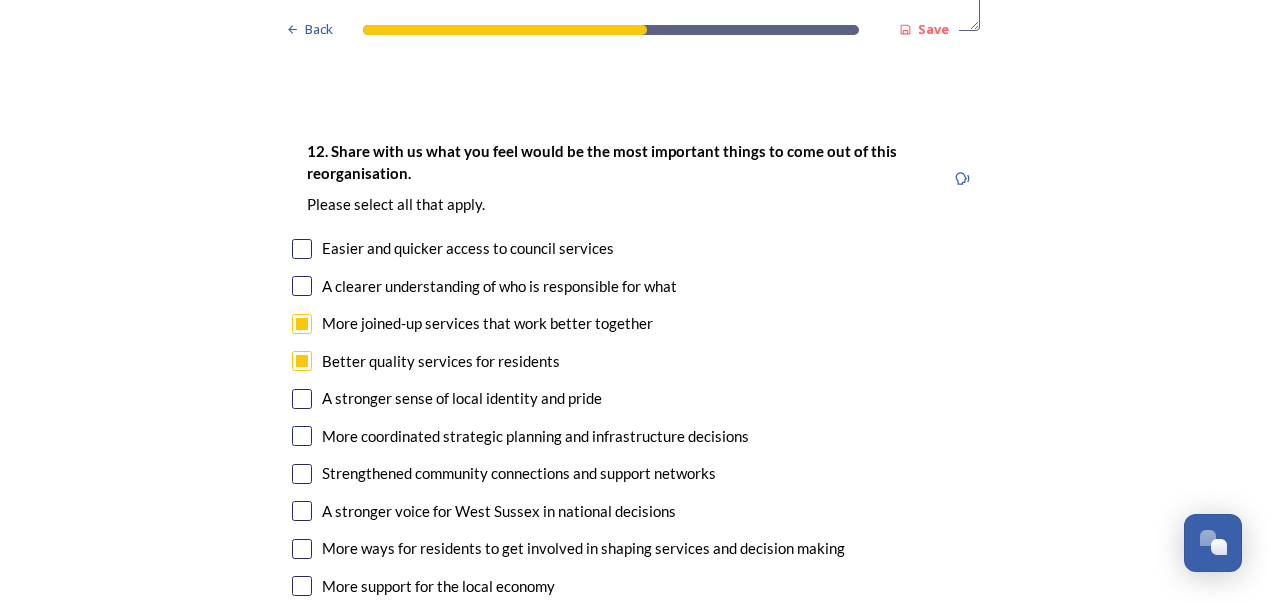 click at bounding box center (302, 286) 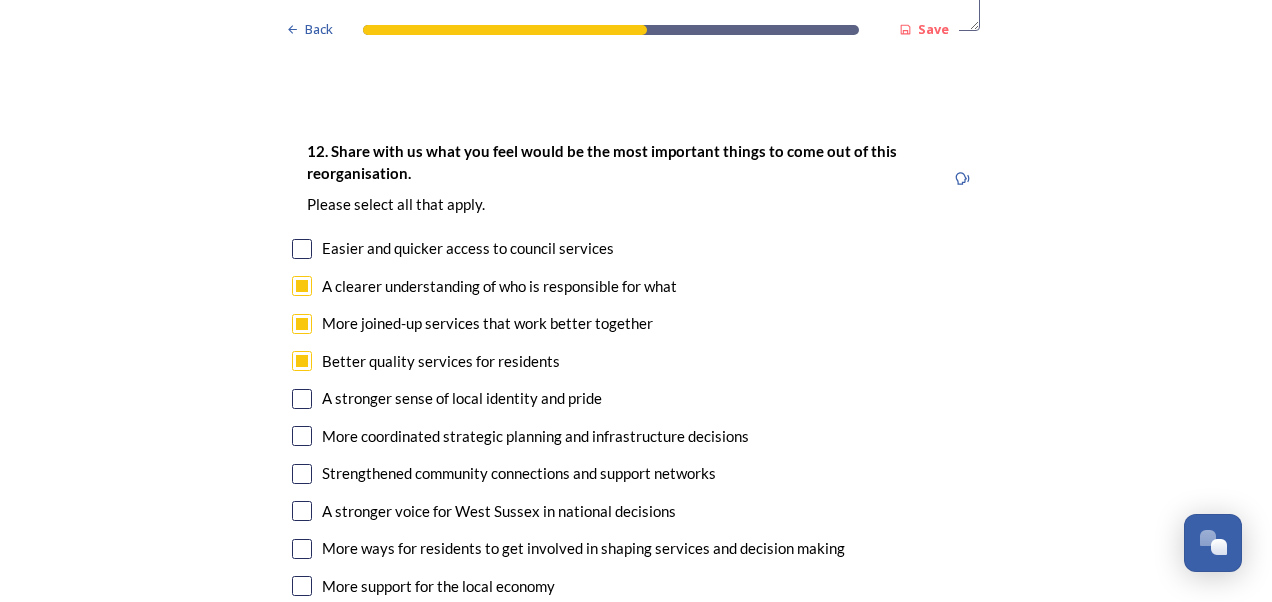 click at bounding box center [302, 249] 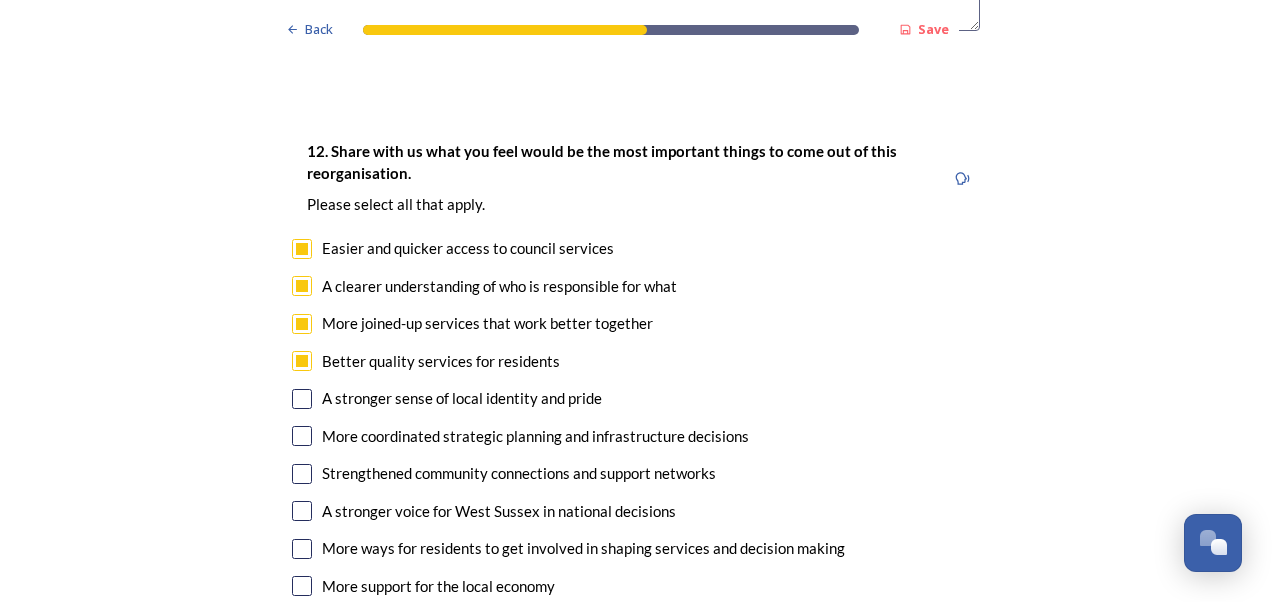 scroll, scrollTop: 4174, scrollLeft: 0, axis: vertical 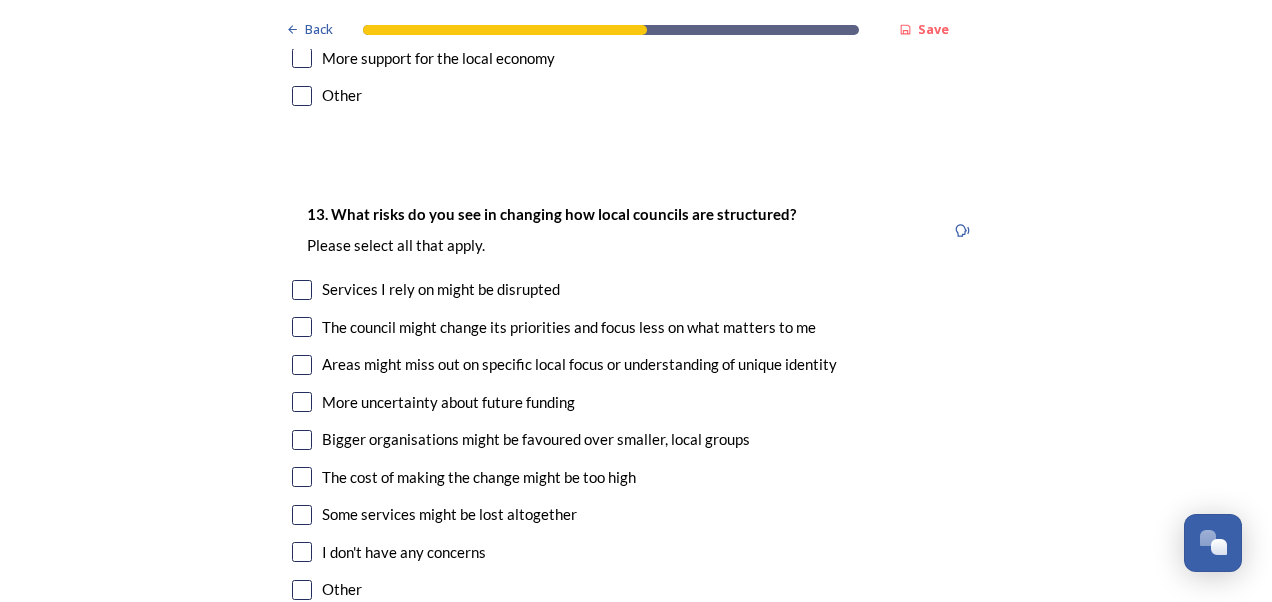click at bounding box center [302, 290] 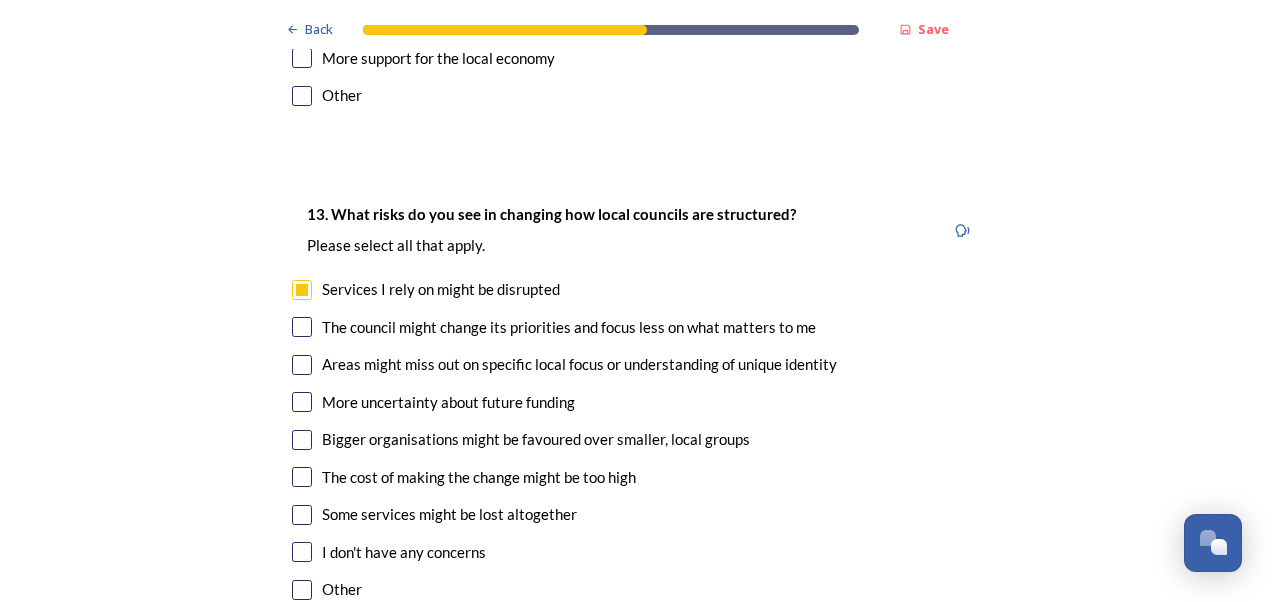 click at bounding box center [302, 327] 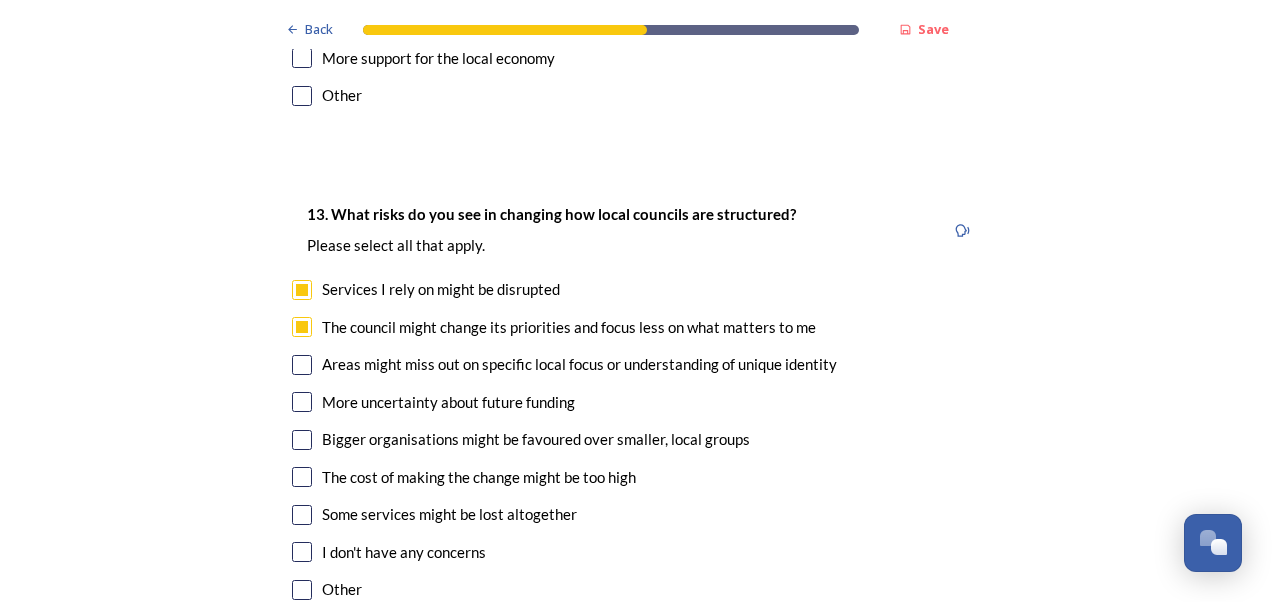 click at bounding box center (302, 365) 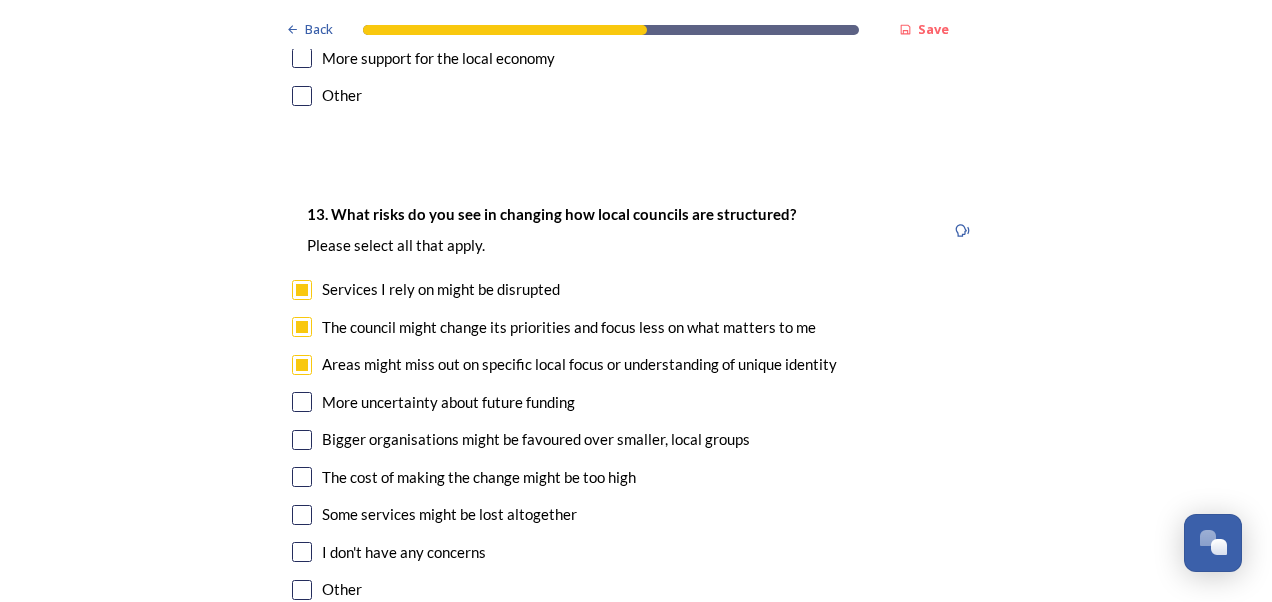 click at bounding box center [302, 477] 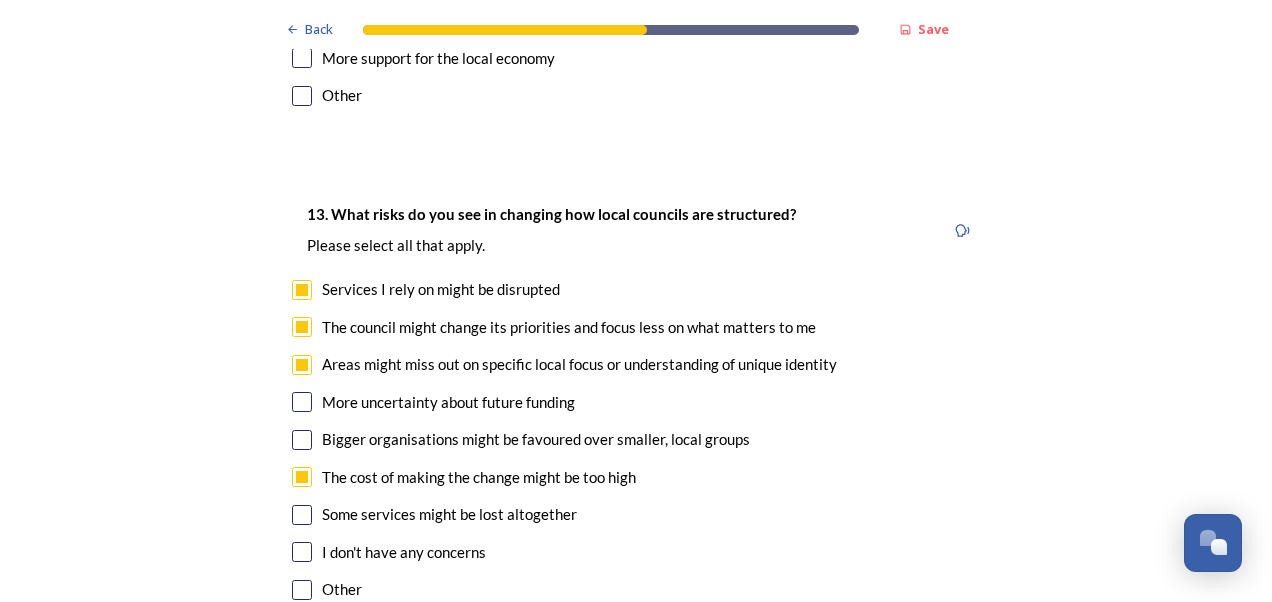 click at bounding box center [302, 515] 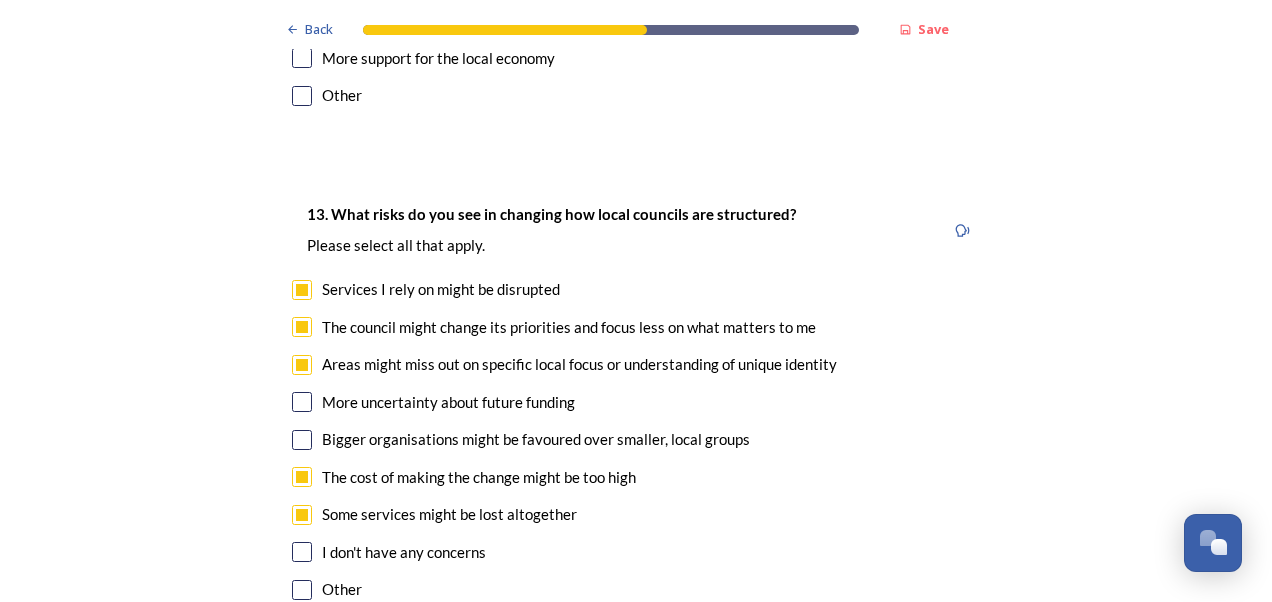 click at bounding box center (302, 402) 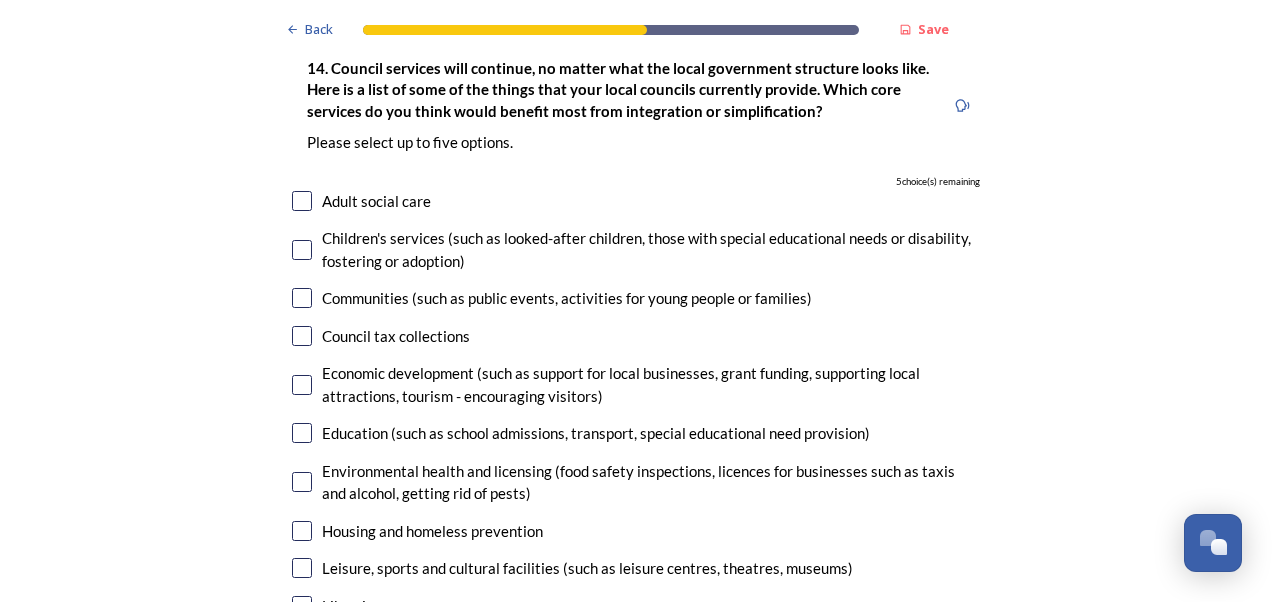 scroll, scrollTop: 4854, scrollLeft: 0, axis: vertical 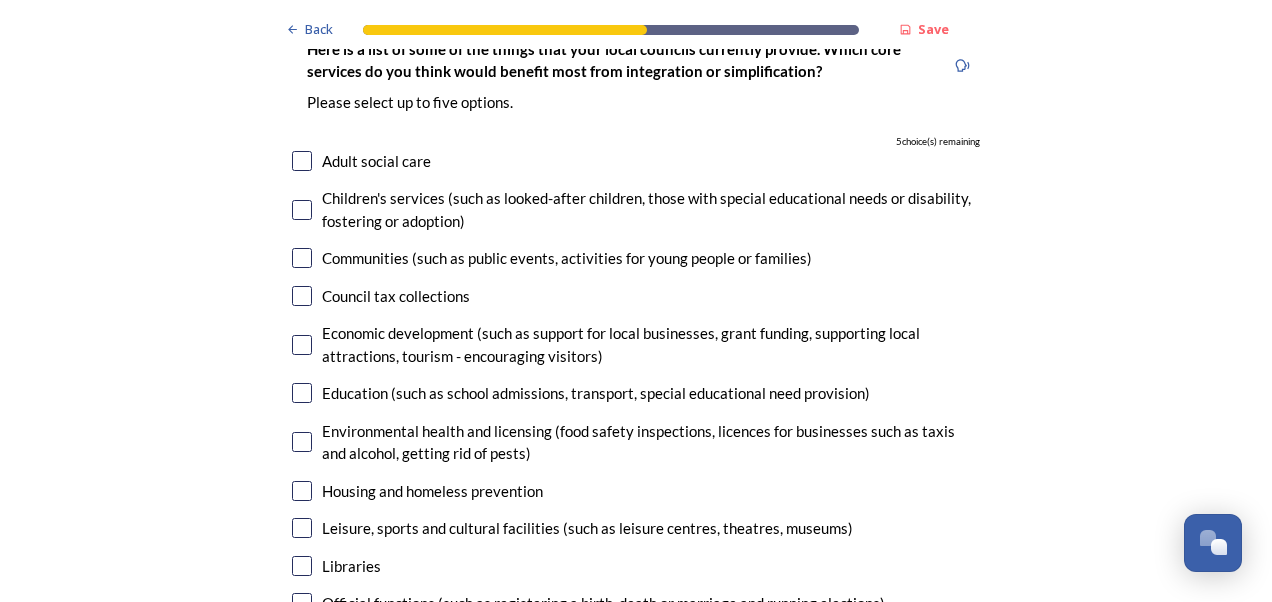 click at bounding box center [302, 161] 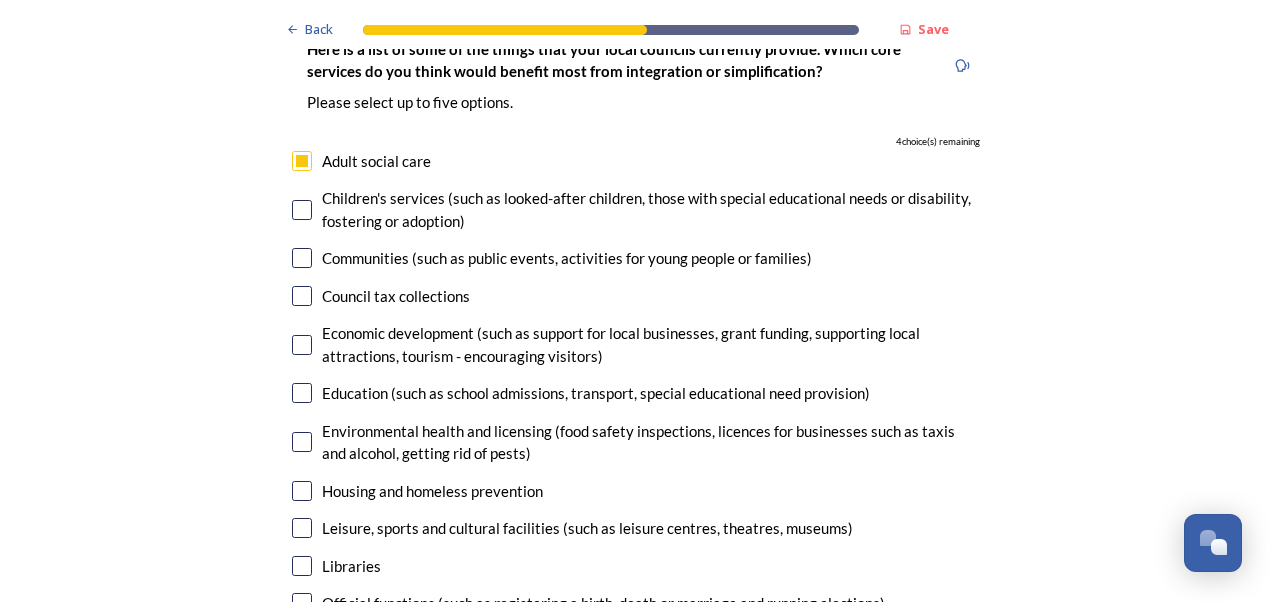 click at bounding box center (302, 161) 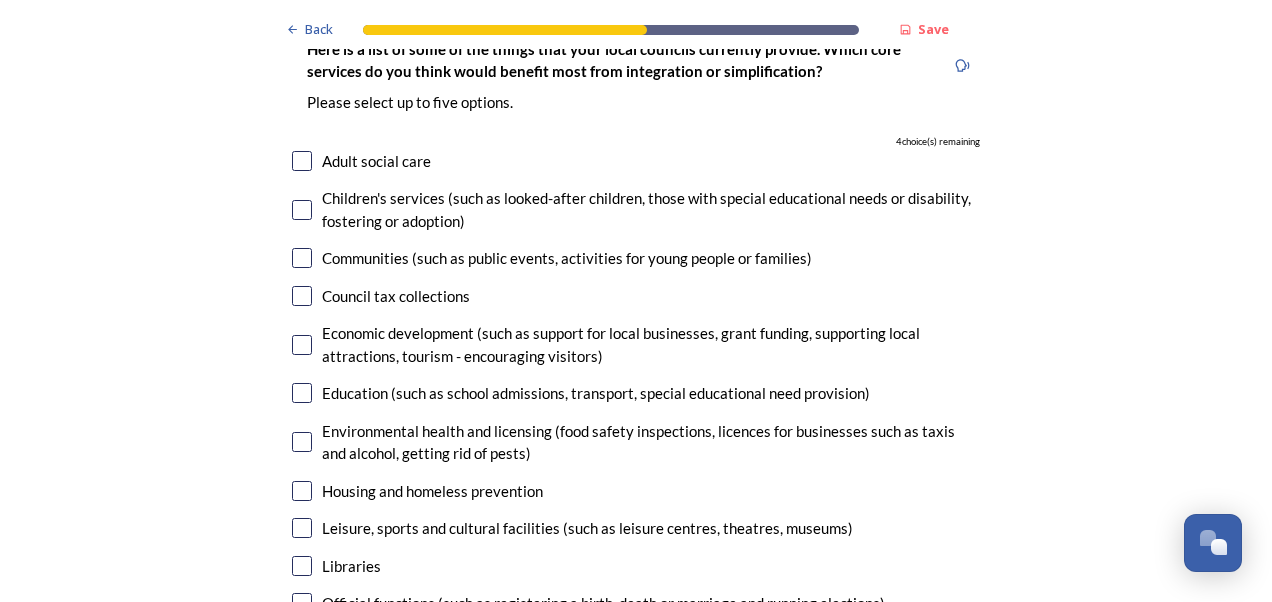 click at bounding box center [302, 161] 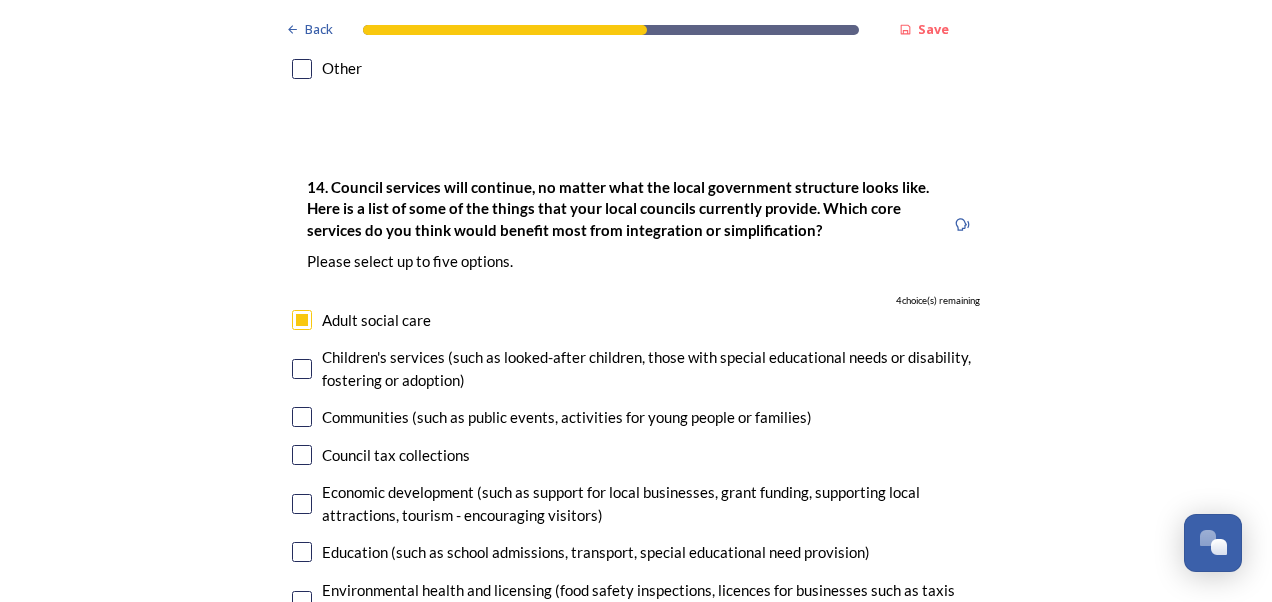 scroll, scrollTop: 4694, scrollLeft: 0, axis: vertical 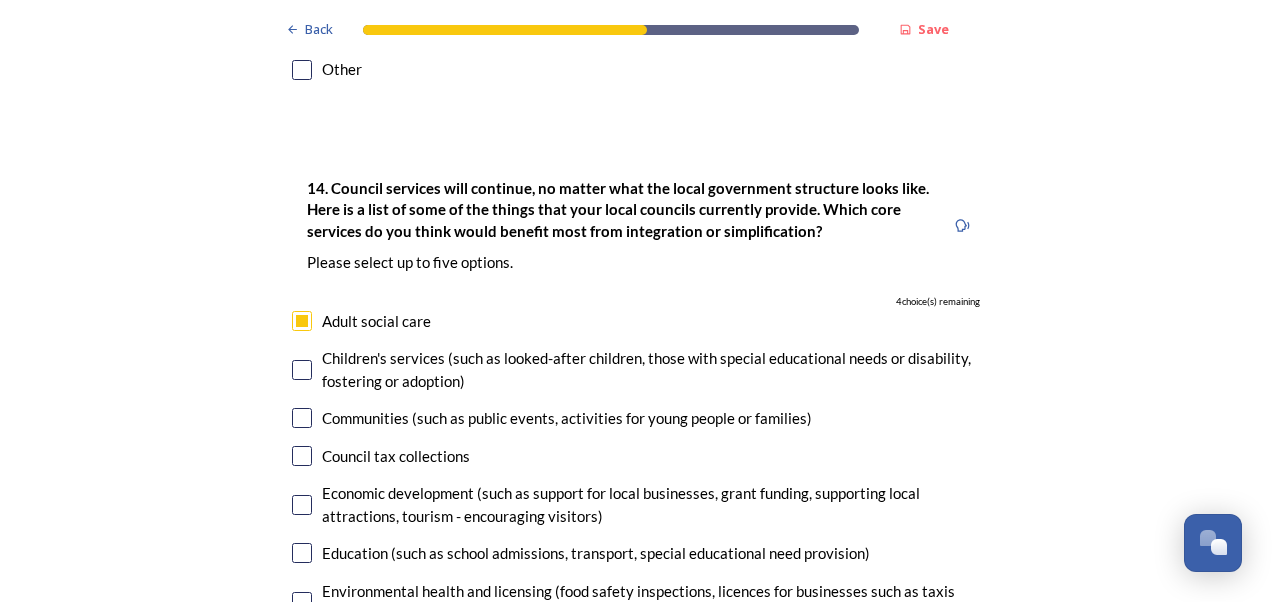 click at bounding box center [302, 370] 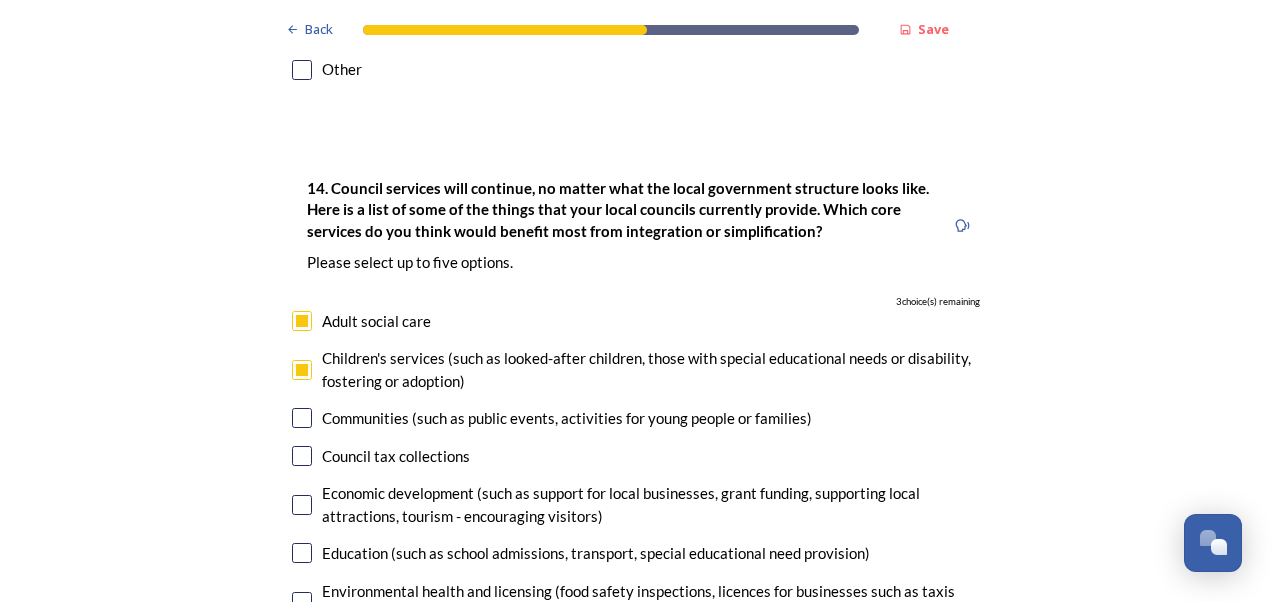 click on "Economic development (such as support for local businesses, grant funding, supporting local attractions, tourism - encouraging visitors)" at bounding box center [636, 504] 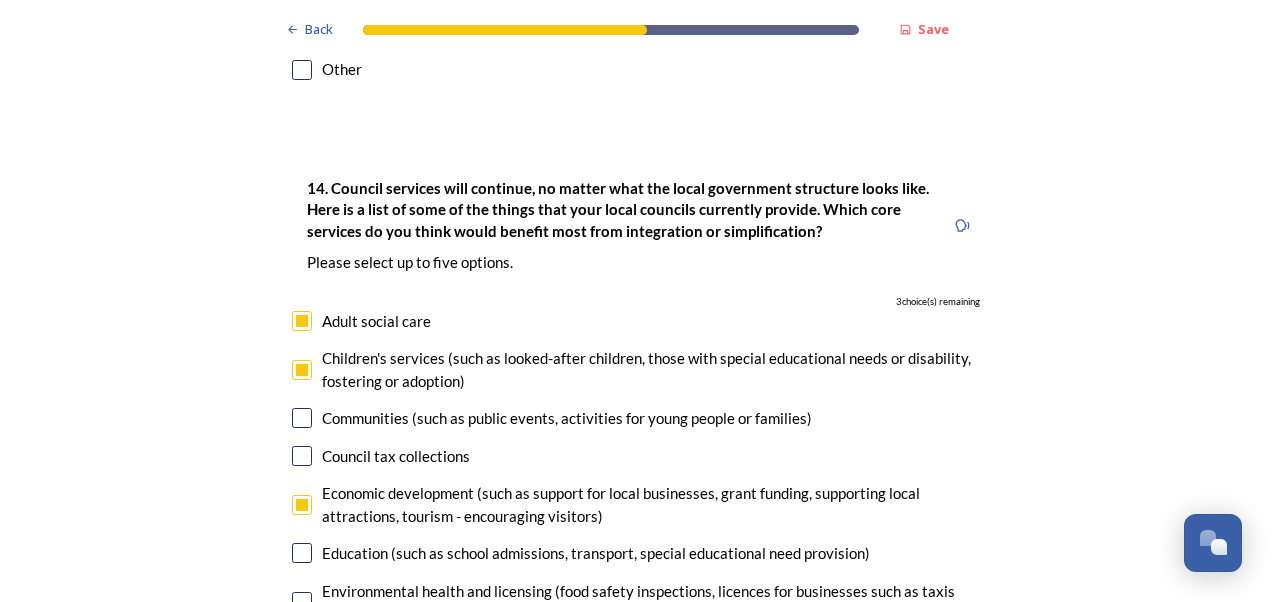 checkbox on "true" 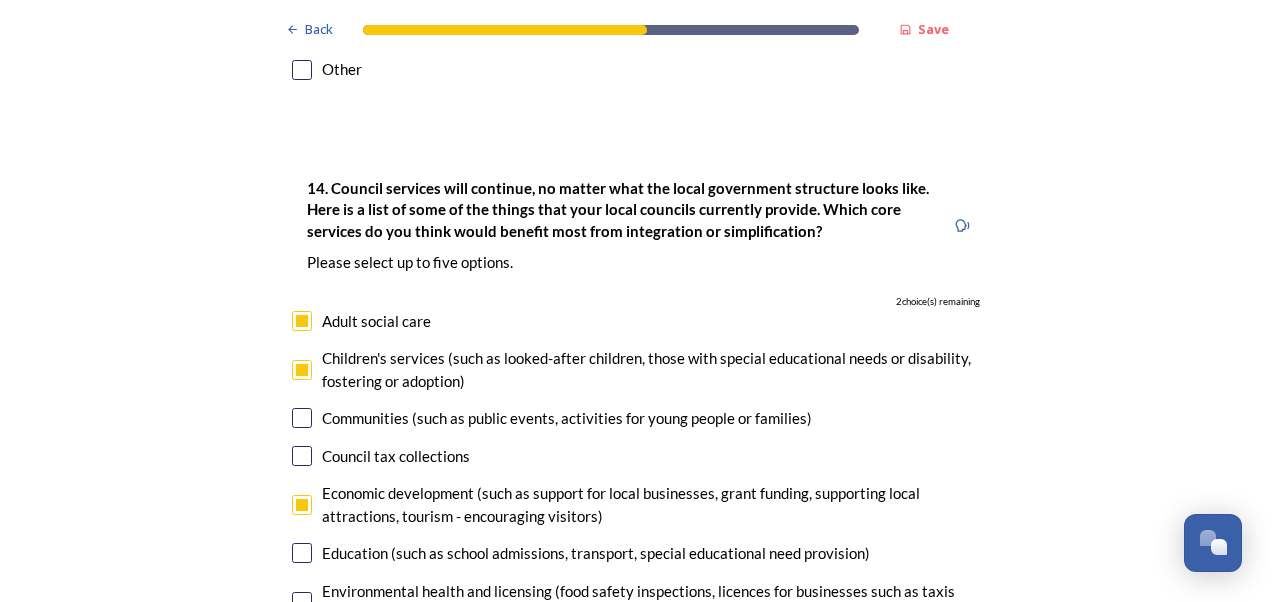 click at bounding box center (302, 553) 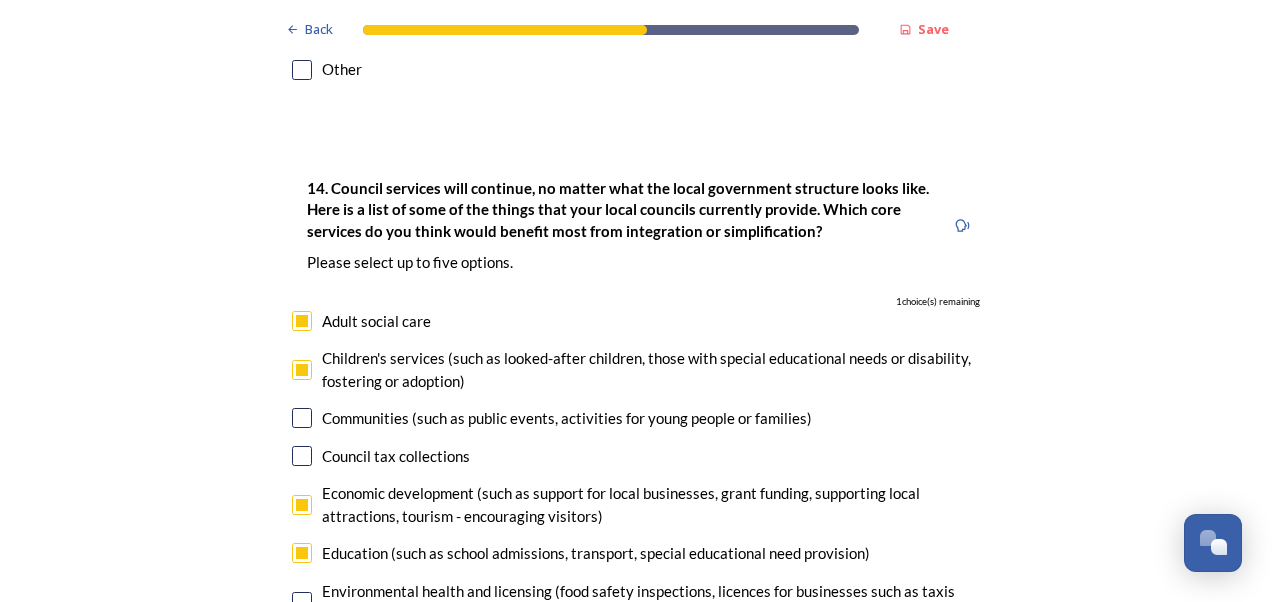 click at bounding box center (302, 651) 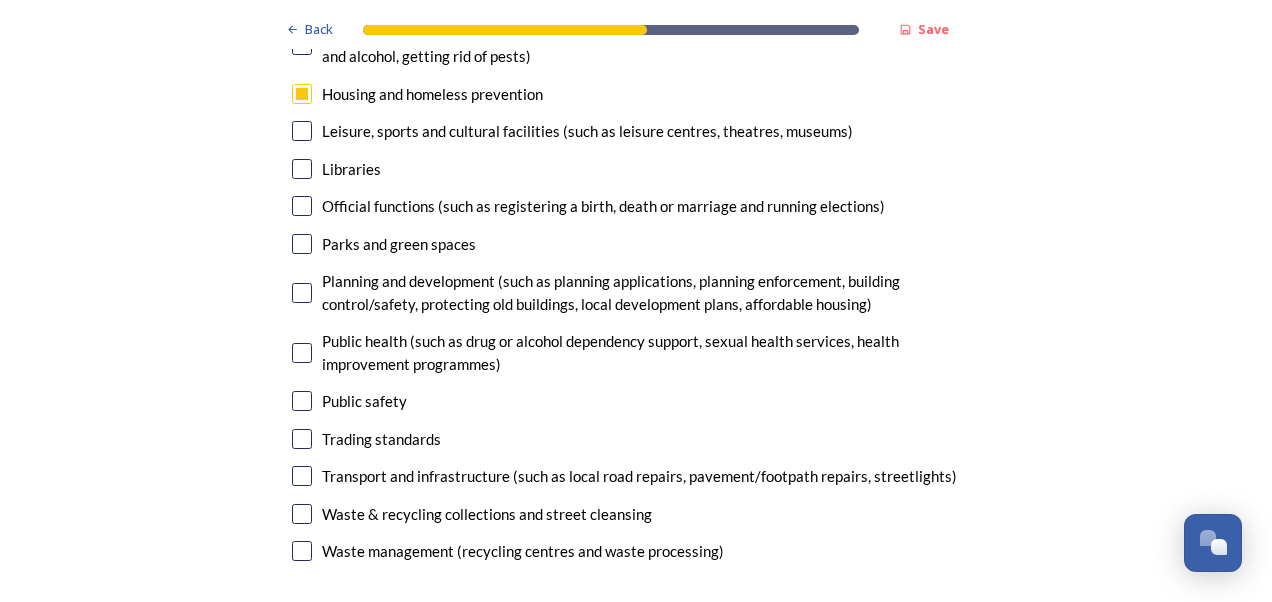scroll, scrollTop: 5294, scrollLeft: 0, axis: vertical 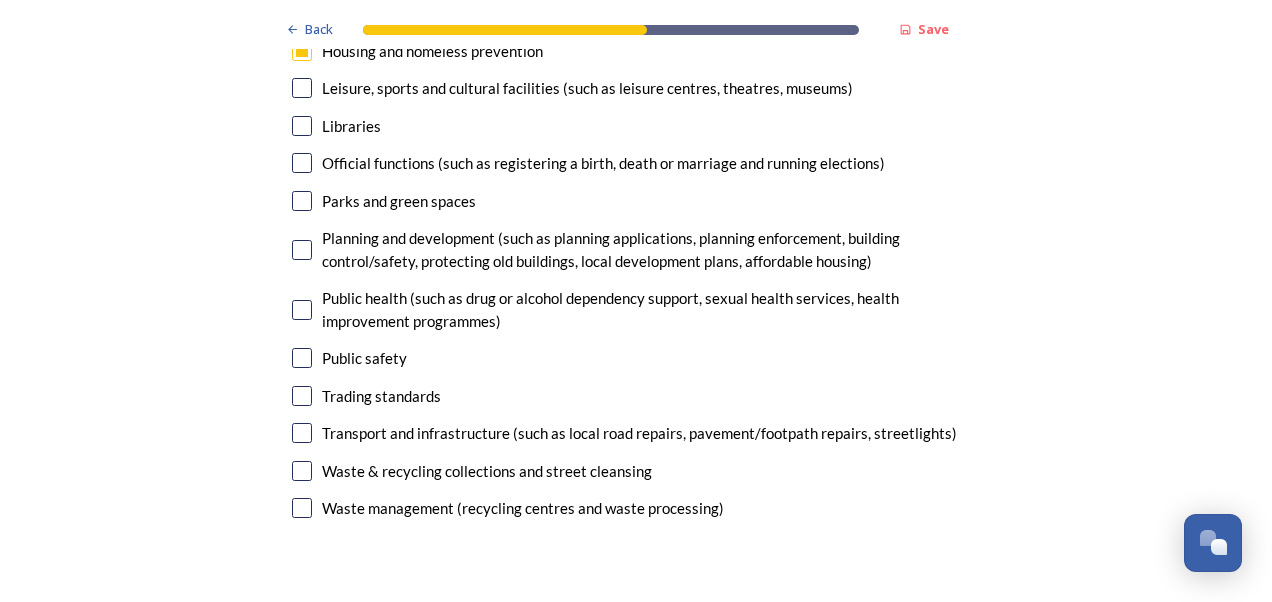 click at bounding box center [302, 250] 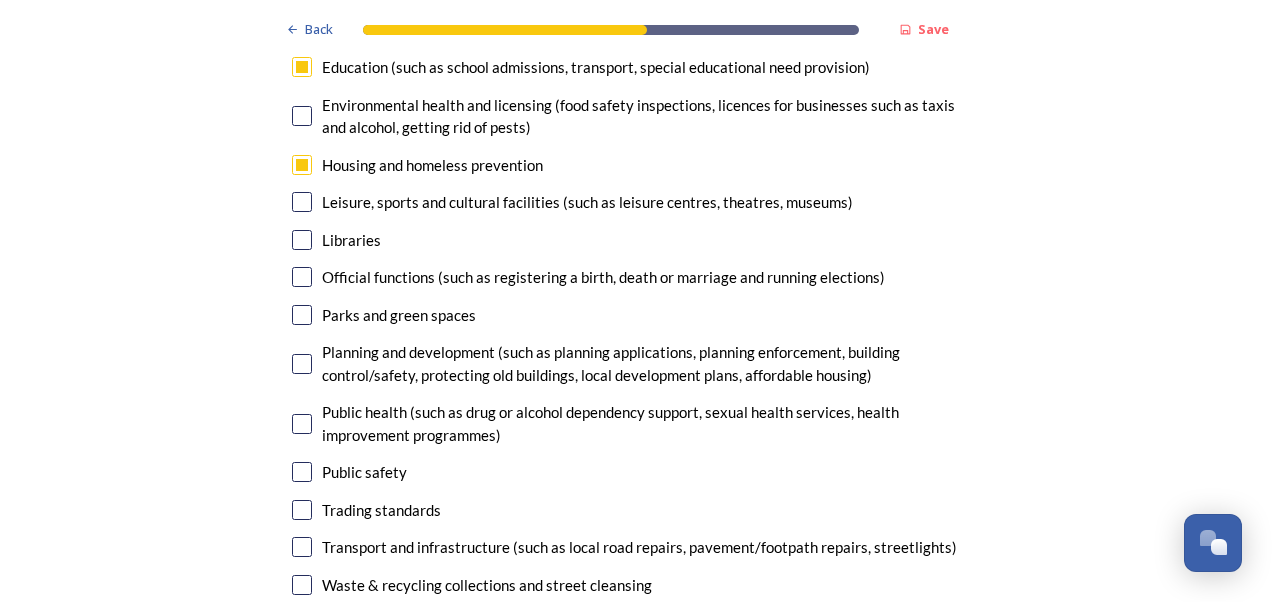 scroll, scrollTop: 5707, scrollLeft: 0, axis: vertical 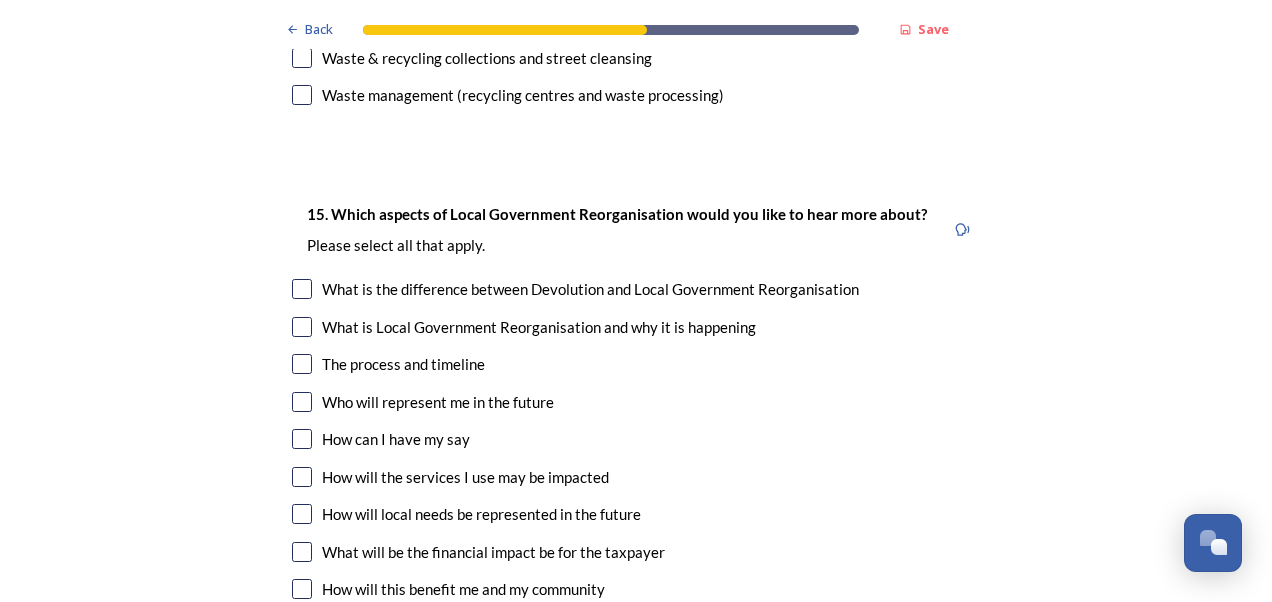 click at bounding box center (302, 552) 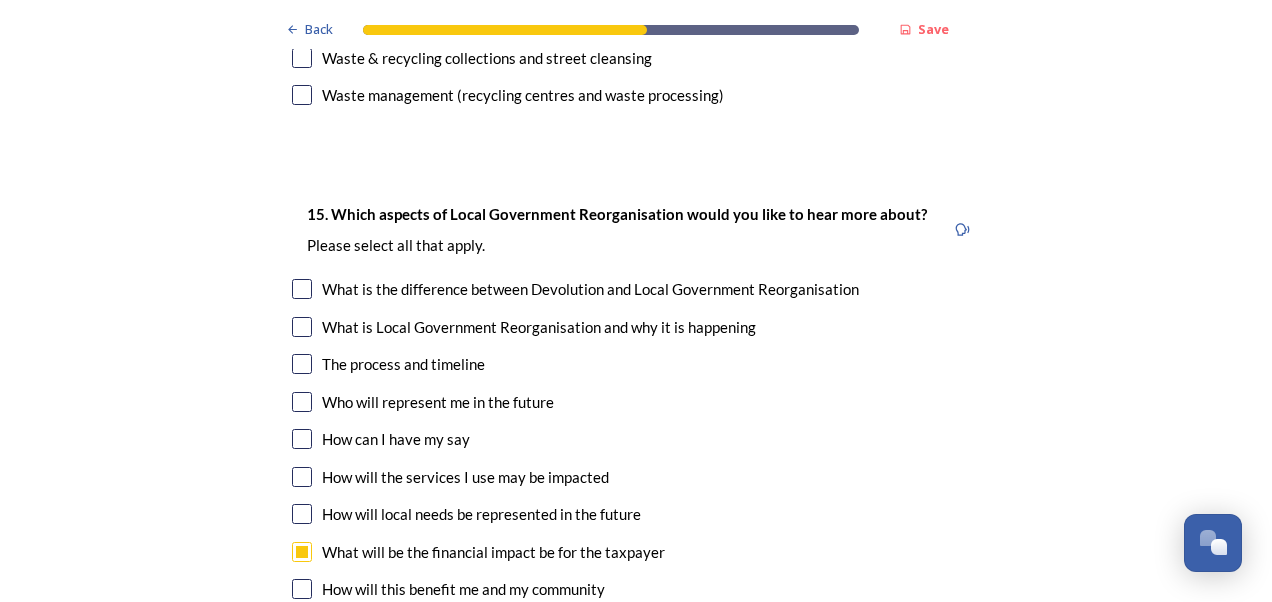 click at bounding box center [302, 514] 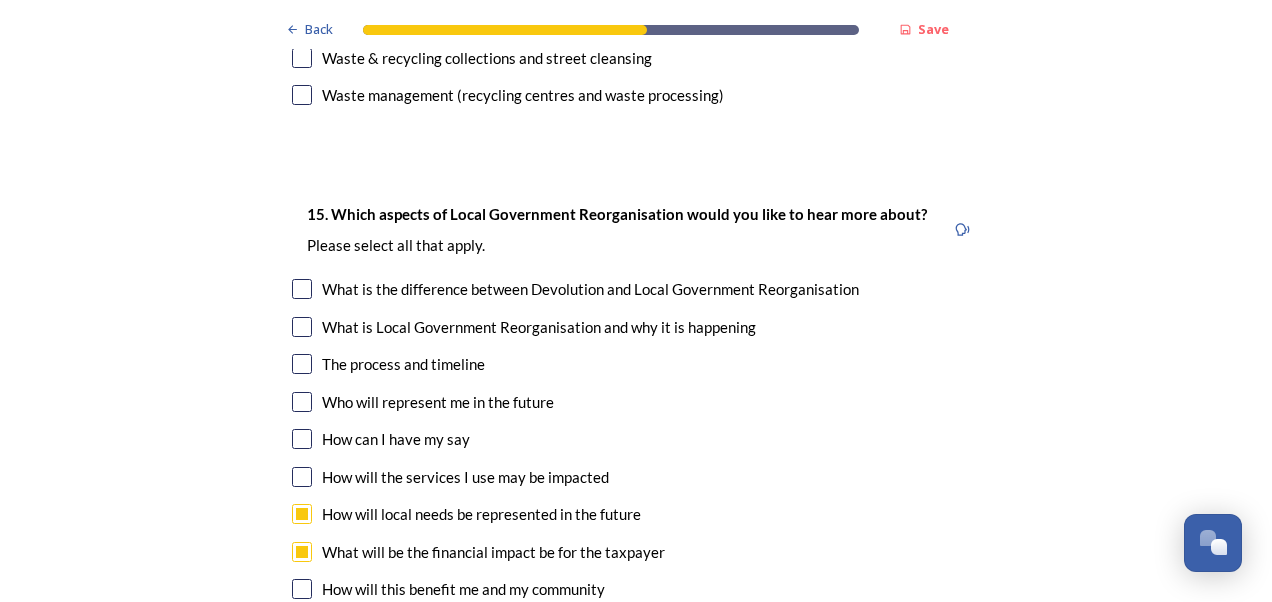 click at bounding box center (302, 364) 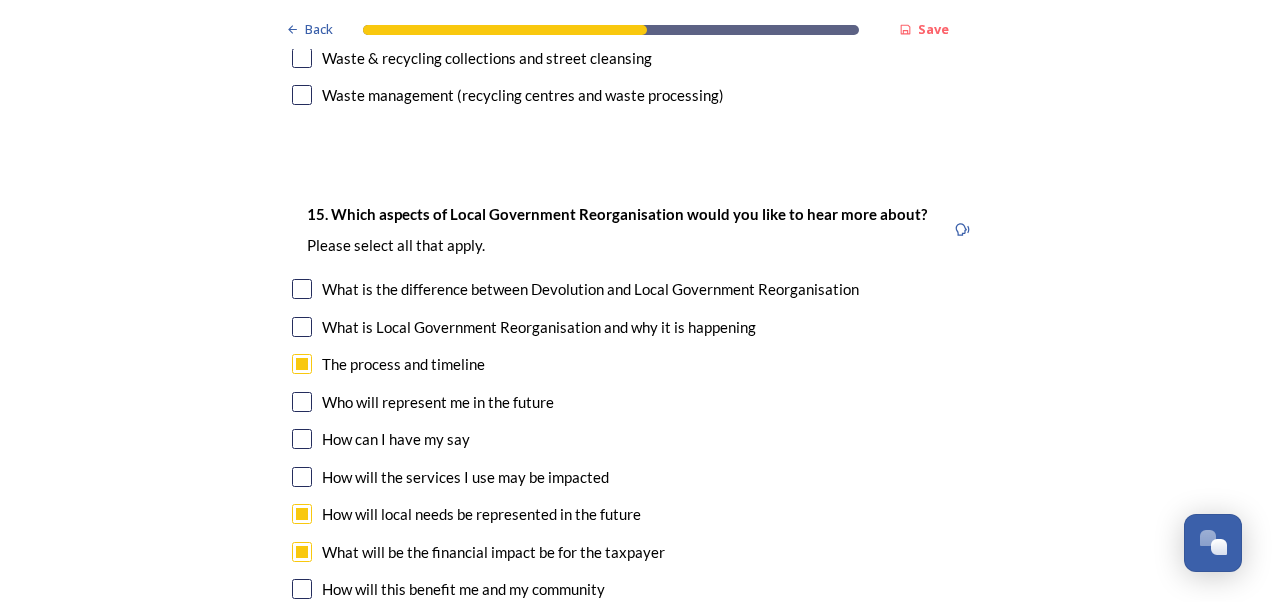 click at bounding box center (302, 364) 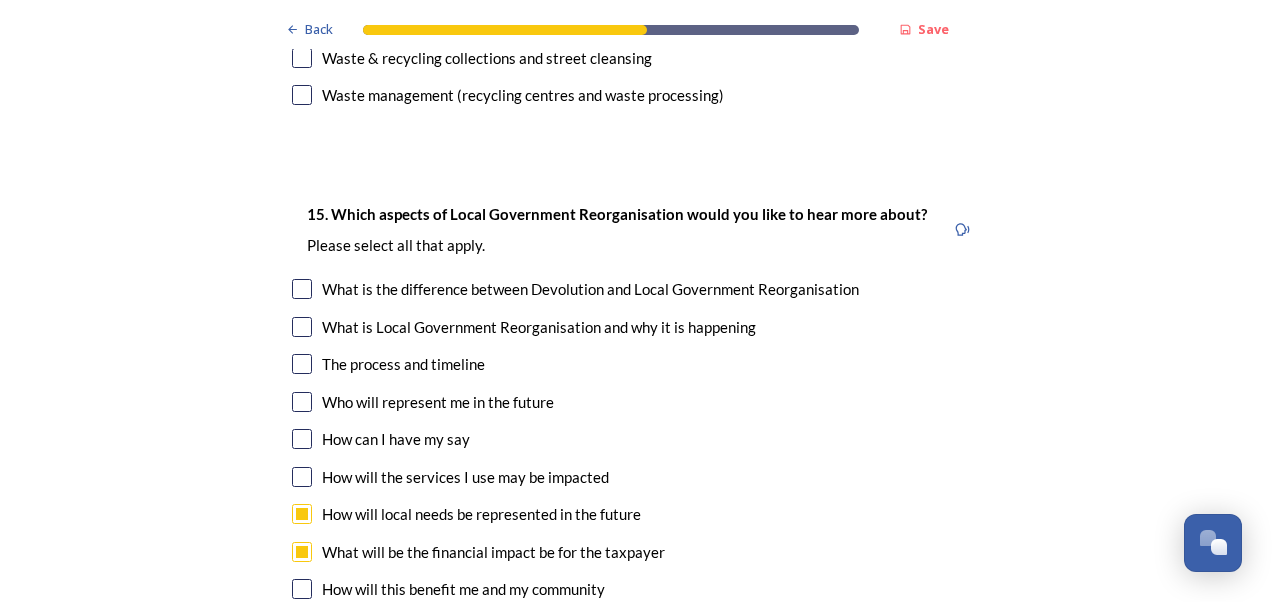 click at bounding box center (302, 477) 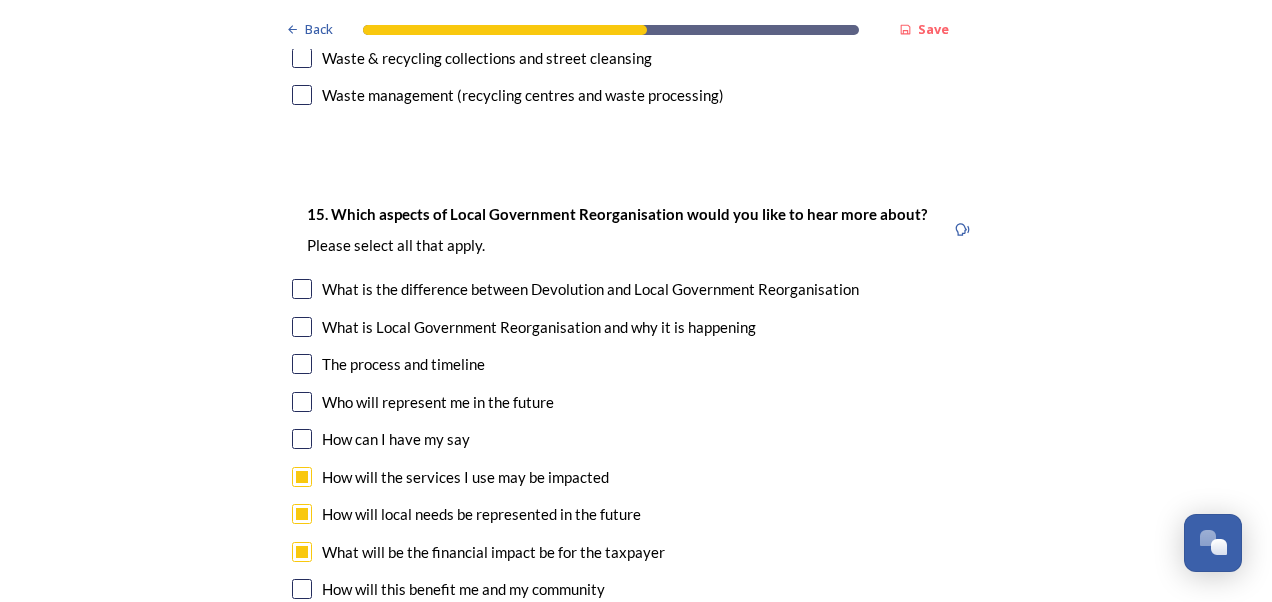 scroll, scrollTop: 6234, scrollLeft: 0, axis: vertical 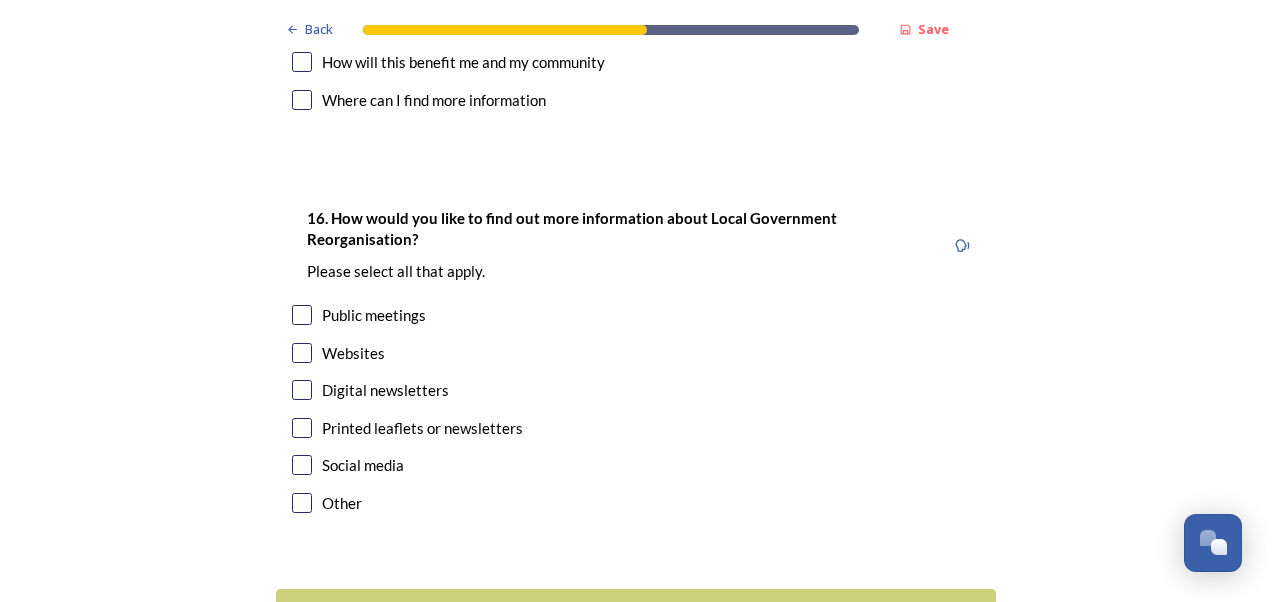 click at bounding box center (302, 390) 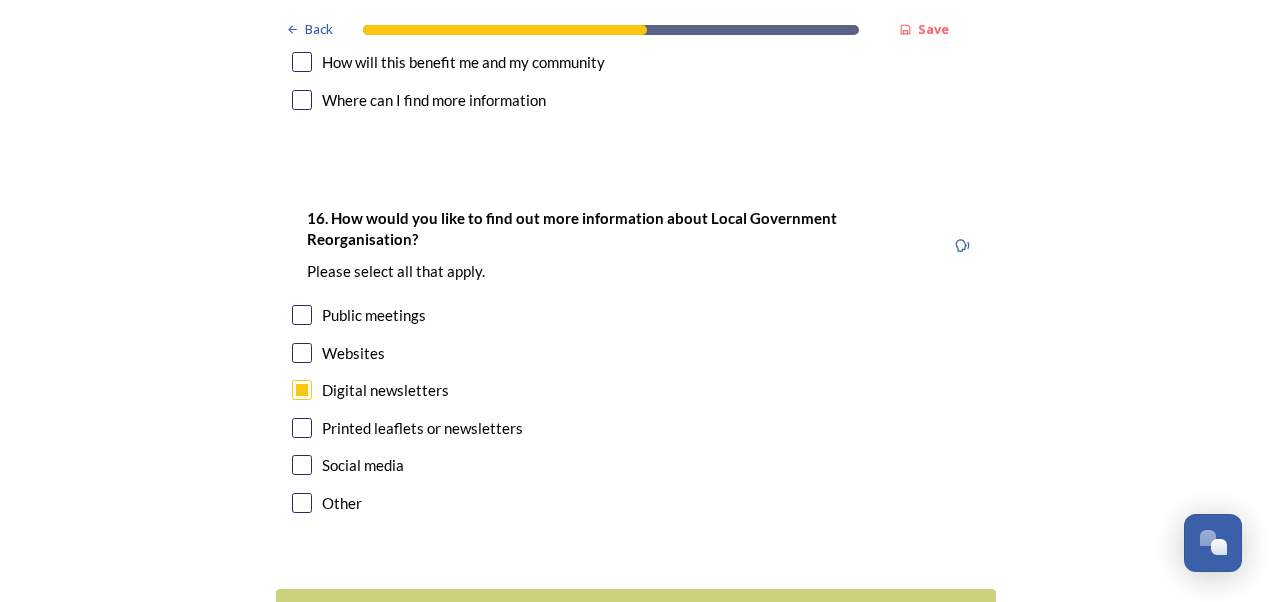 click at bounding box center [302, 428] 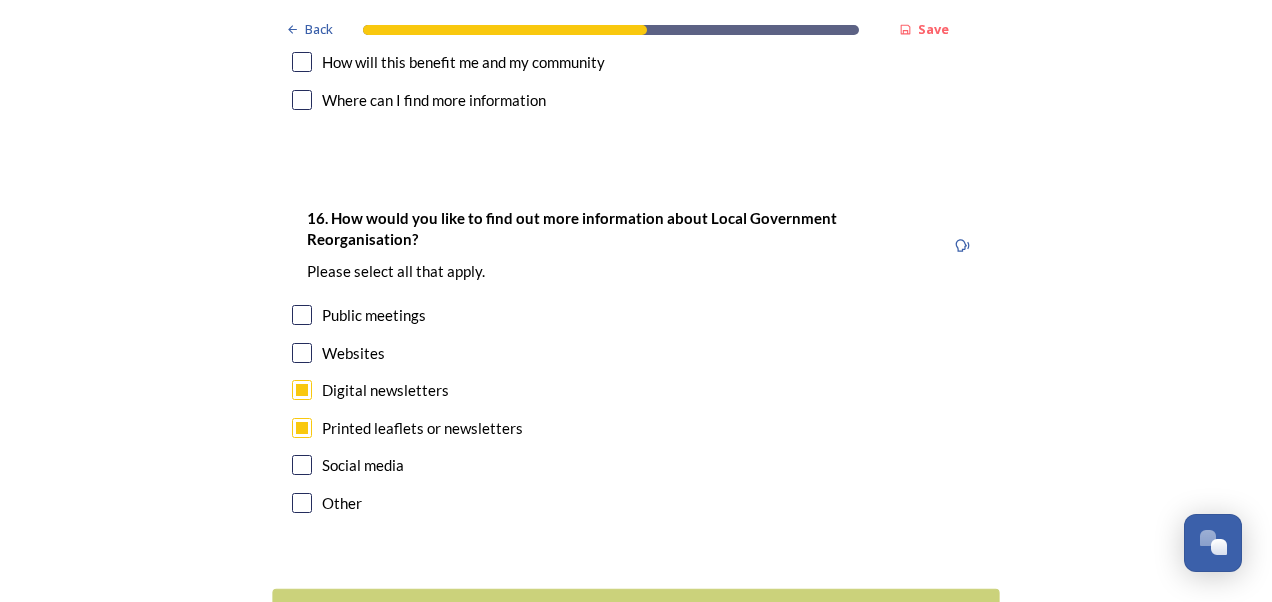 click on "Continue" at bounding box center [622, 613] 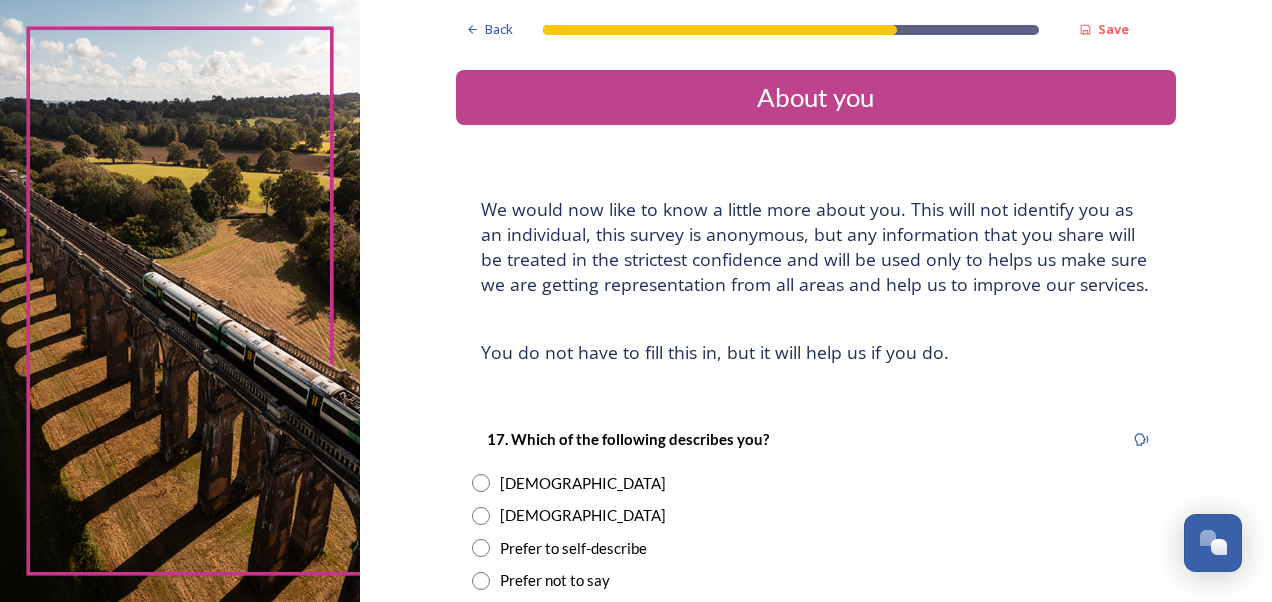 click at bounding box center [481, 483] 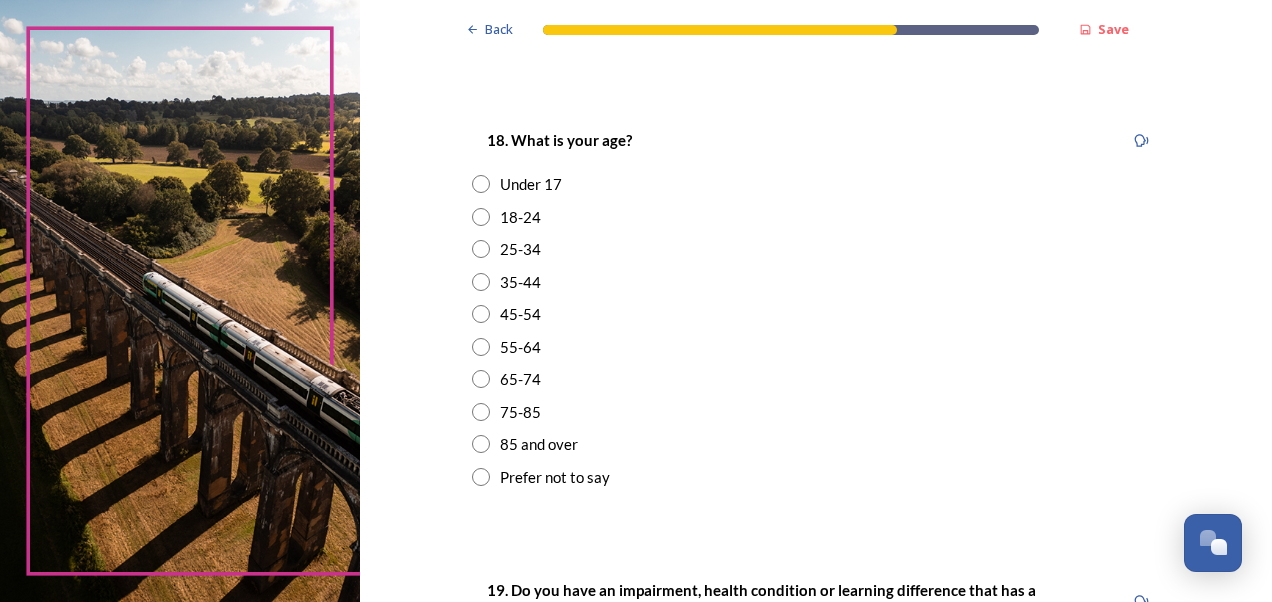 scroll, scrollTop: 560, scrollLeft: 0, axis: vertical 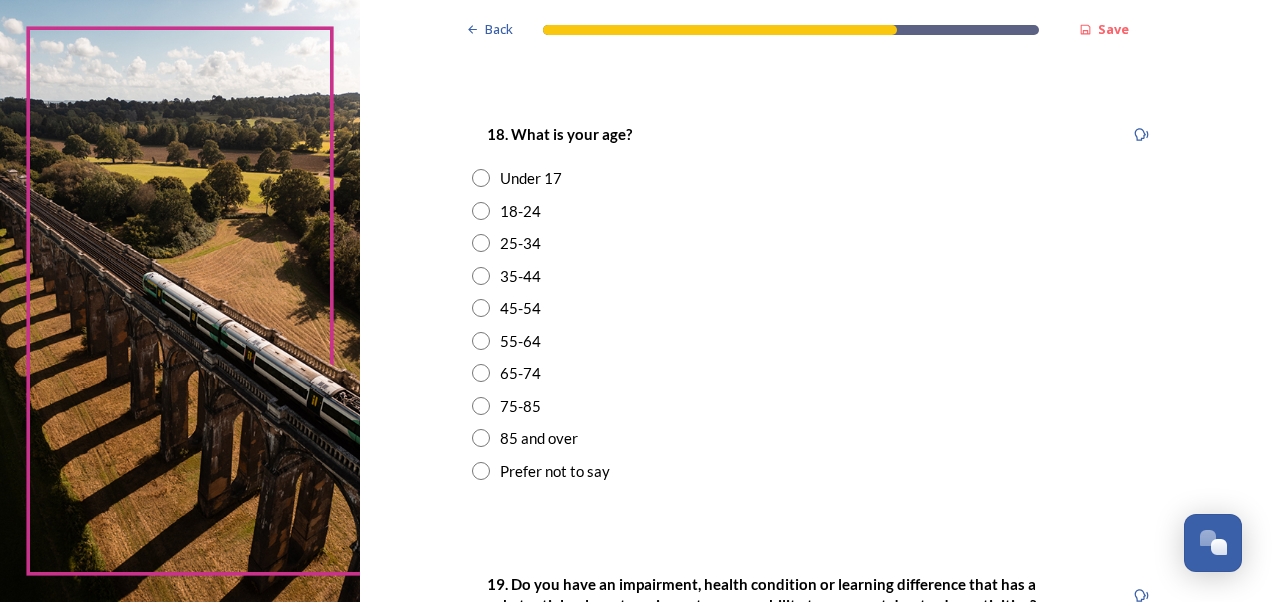 click at bounding box center [481, 373] 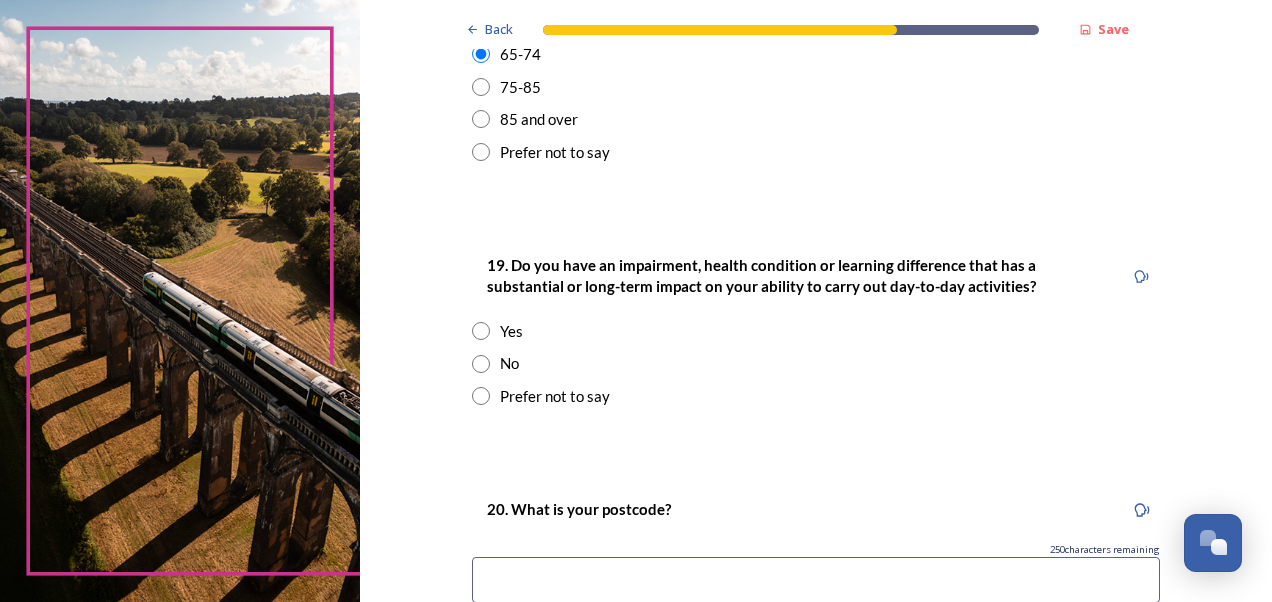 scroll, scrollTop: 880, scrollLeft: 0, axis: vertical 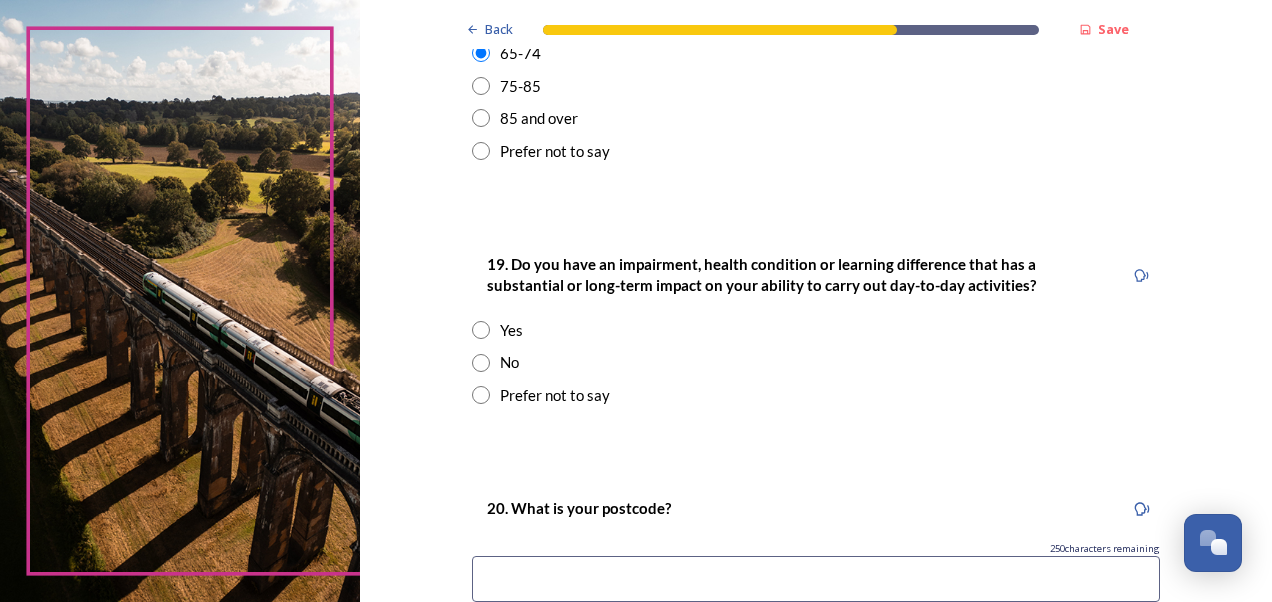click at bounding box center (481, 363) 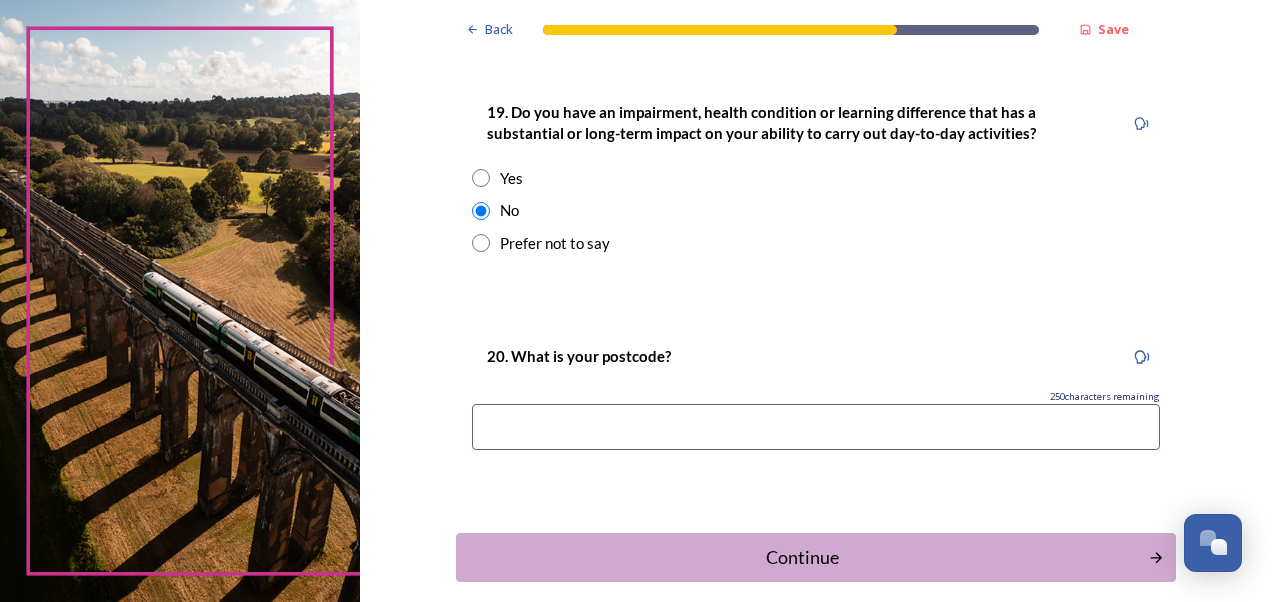 scroll, scrollTop: 1080, scrollLeft: 0, axis: vertical 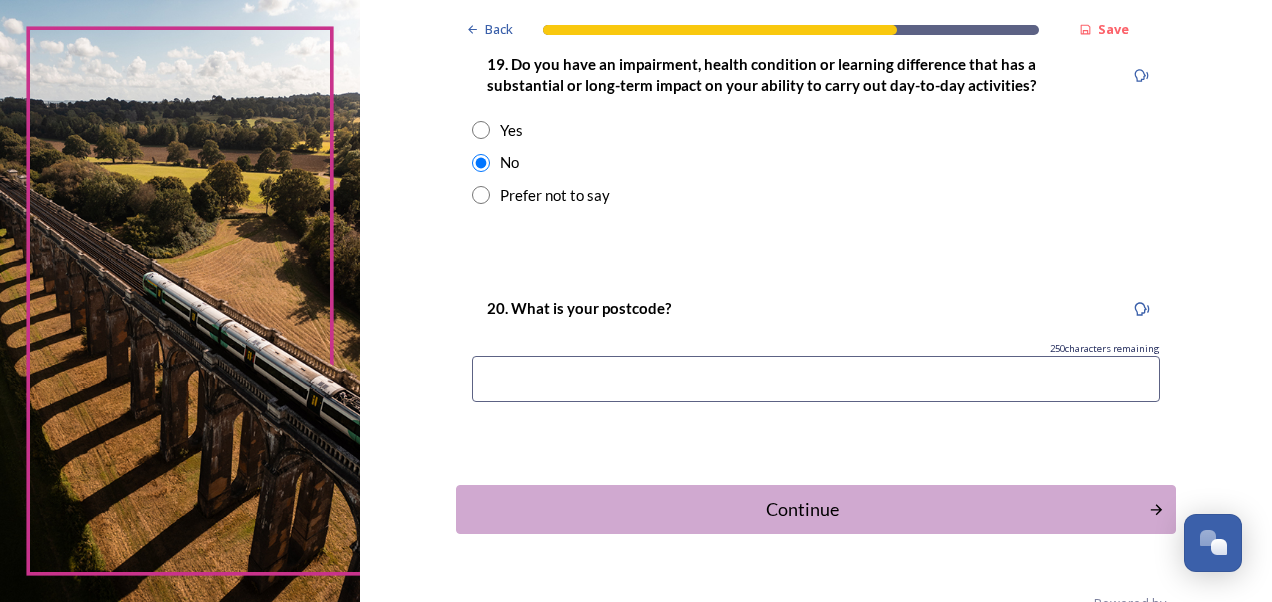 click at bounding box center (816, 379) 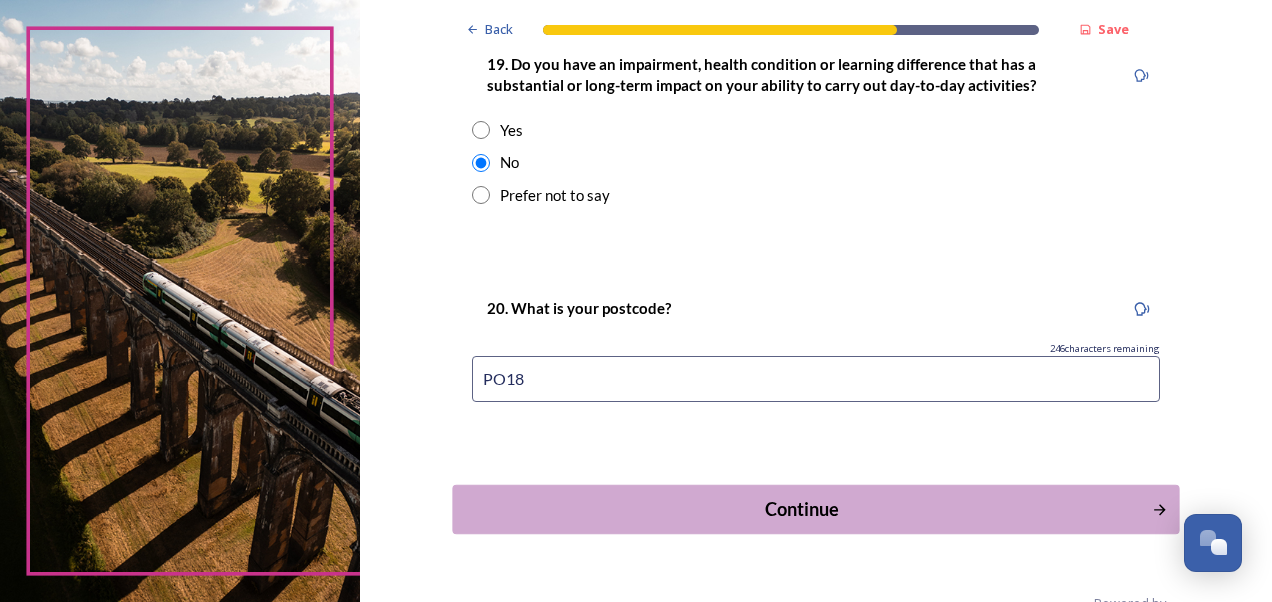 type on "PO18" 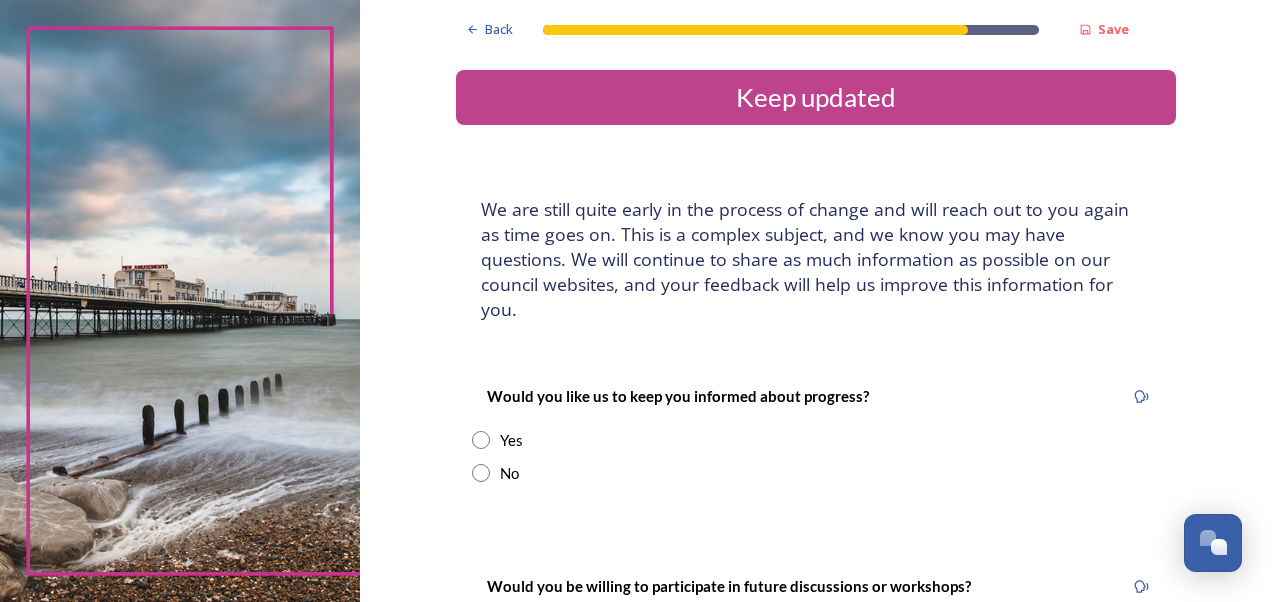 click at bounding box center (481, 440) 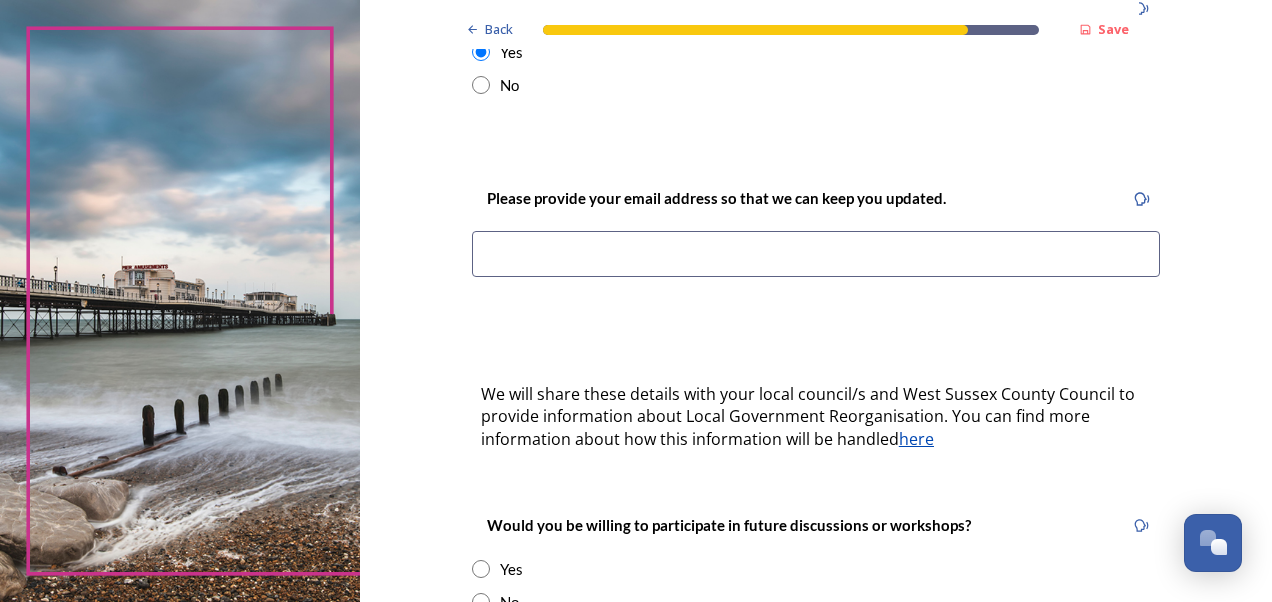scroll, scrollTop: 400, scrollLeft: 0, axis: vertical 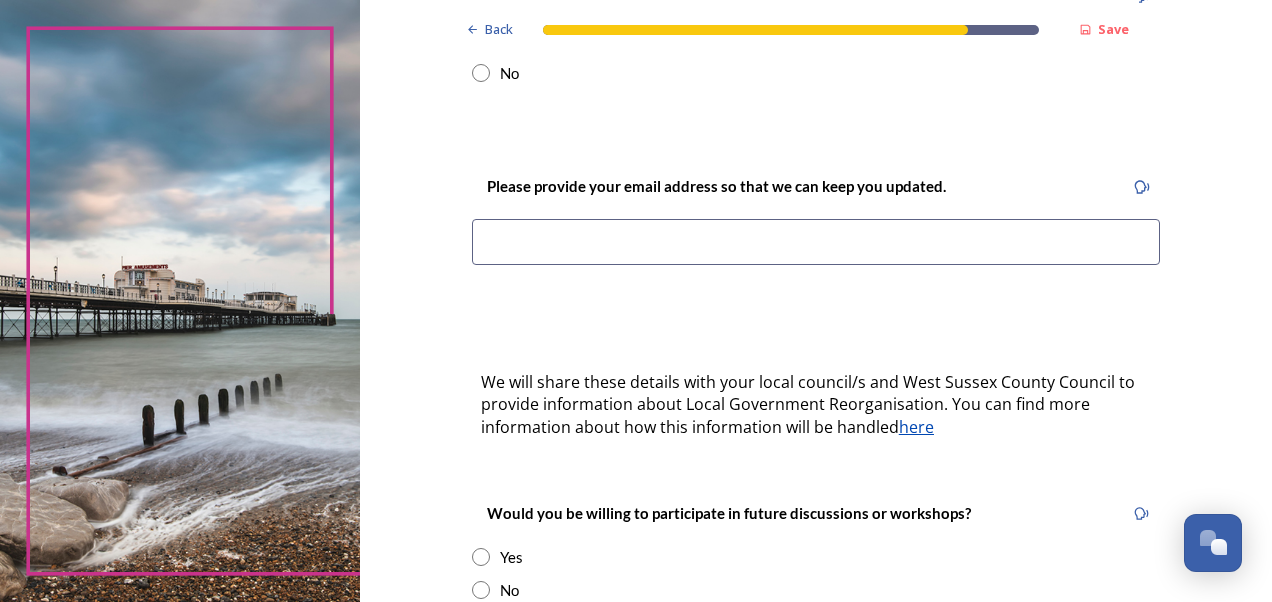 click at bounding box center (481, 590) 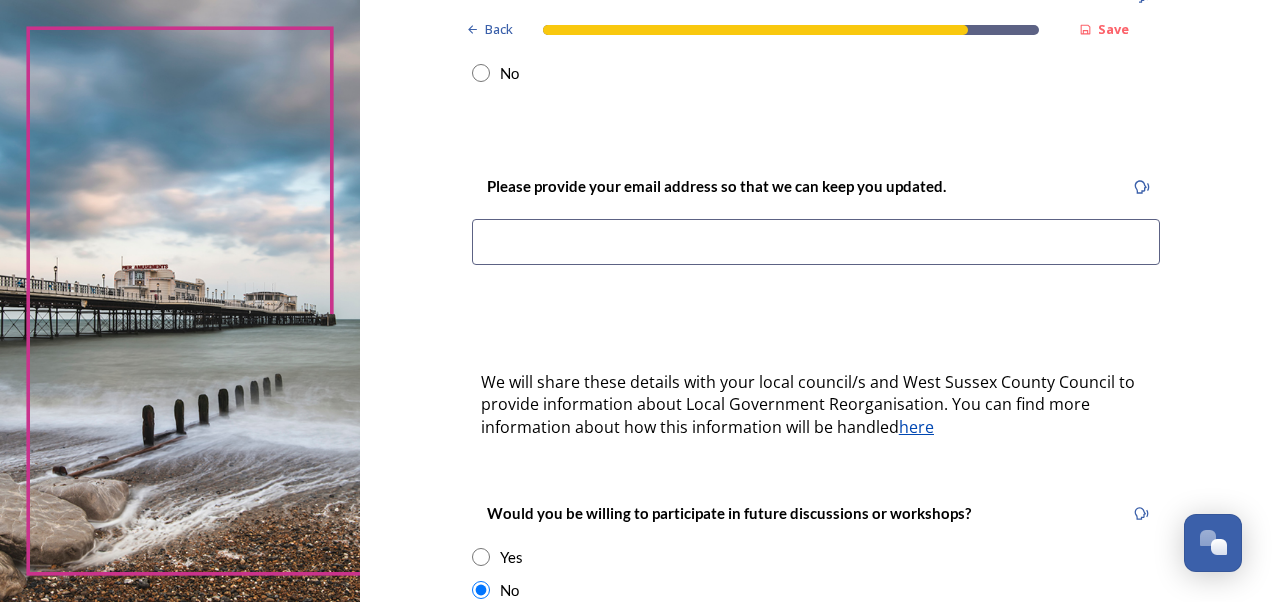 click at bounding box center [816, 242] 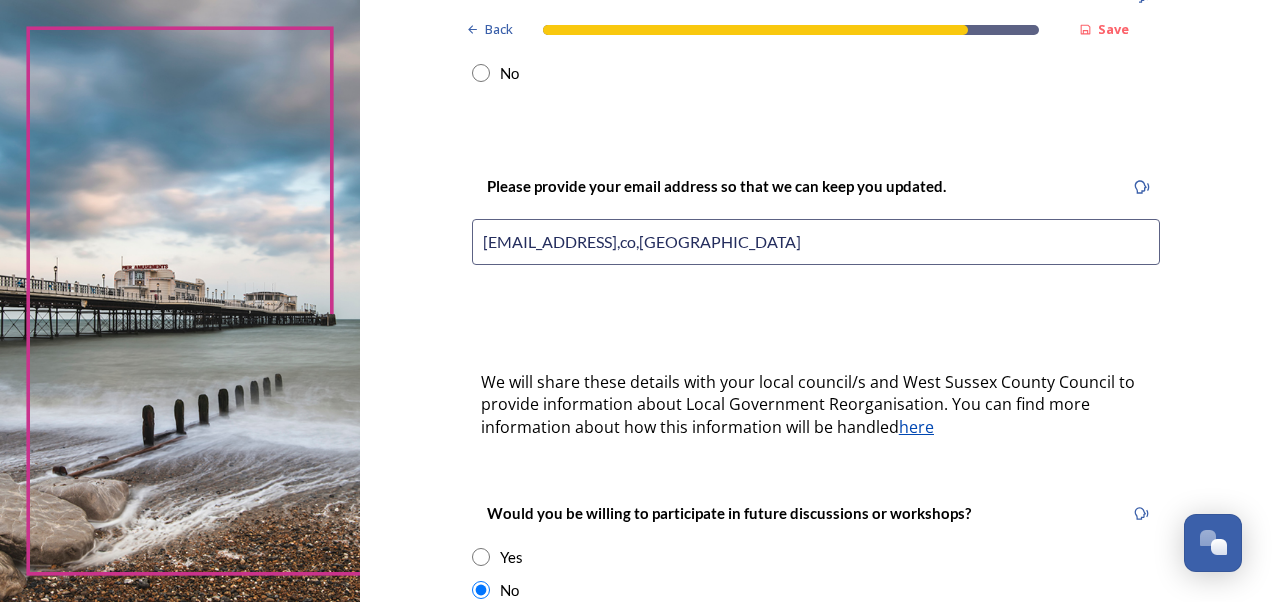 click on "trishabyrne56@hotmail,co,uk" at bounding box center (816, 242) 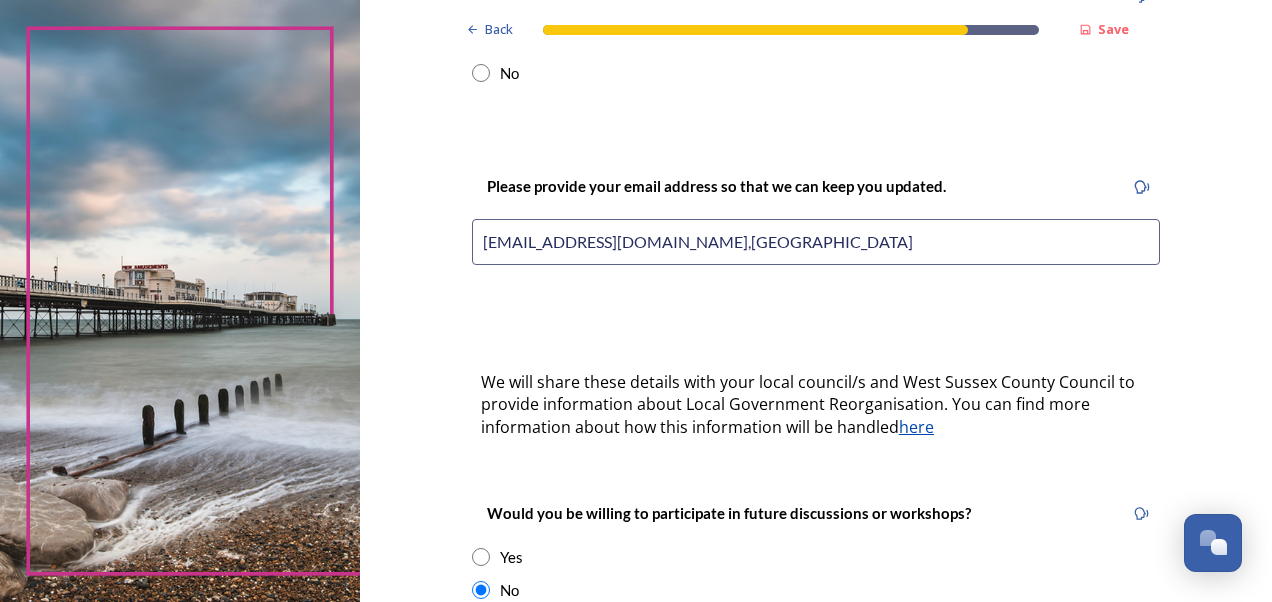 click on "trishabyrne56@hotmail.co,uk" at bounding box center (816, 242) 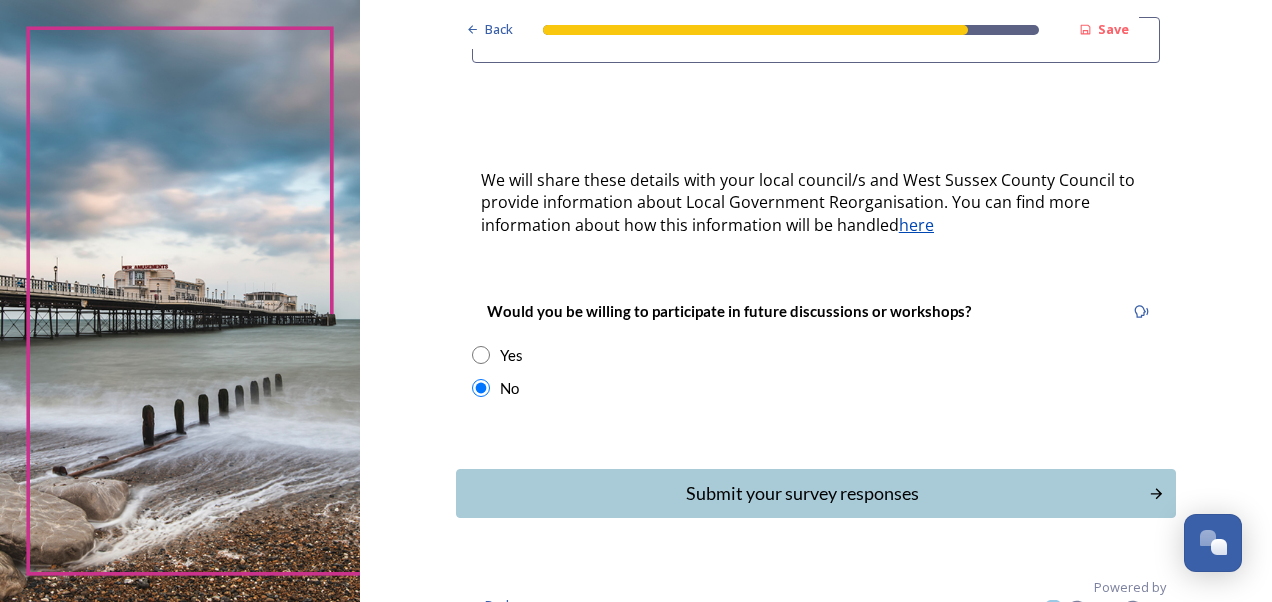 scroll, scrollTop: 608, scrollLeft: 0, axis: vertical 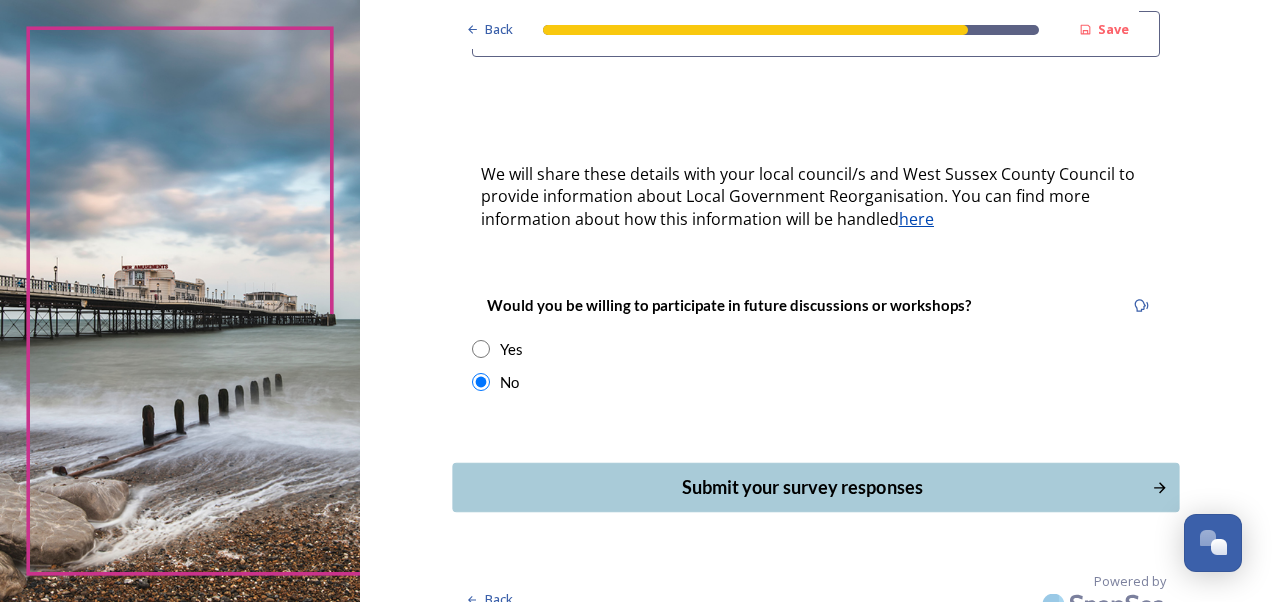 type on "trishabyrne56@hotmail.co.uk" 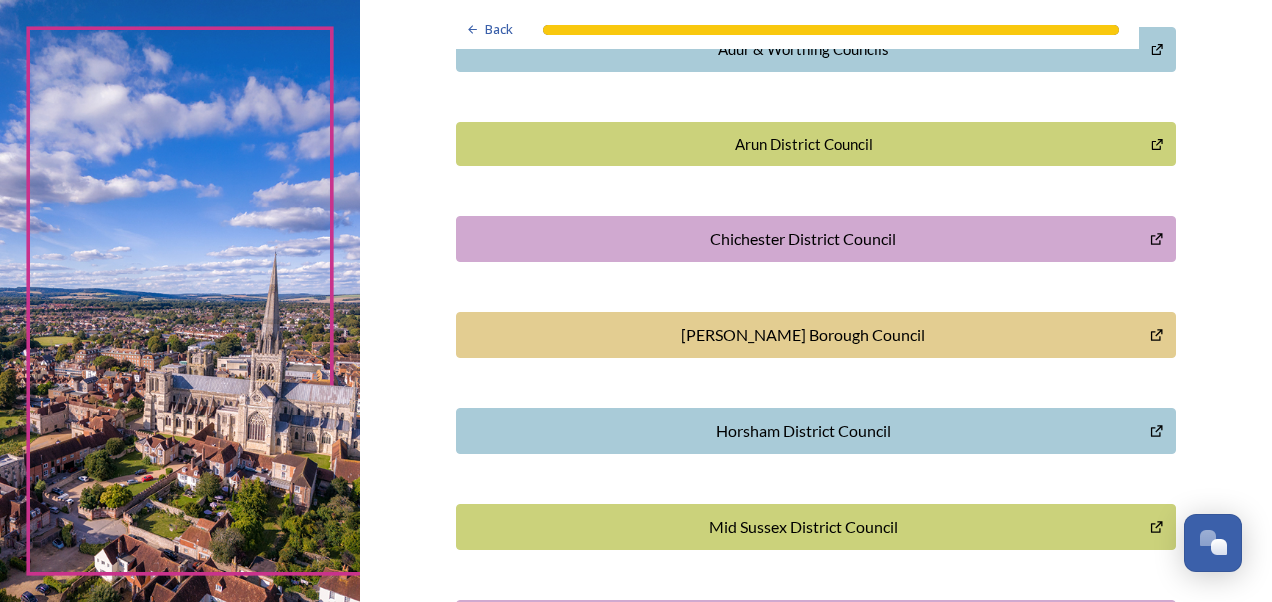 scroll, scrollTop: 682, scrollLeft: 0, axis: vertical 